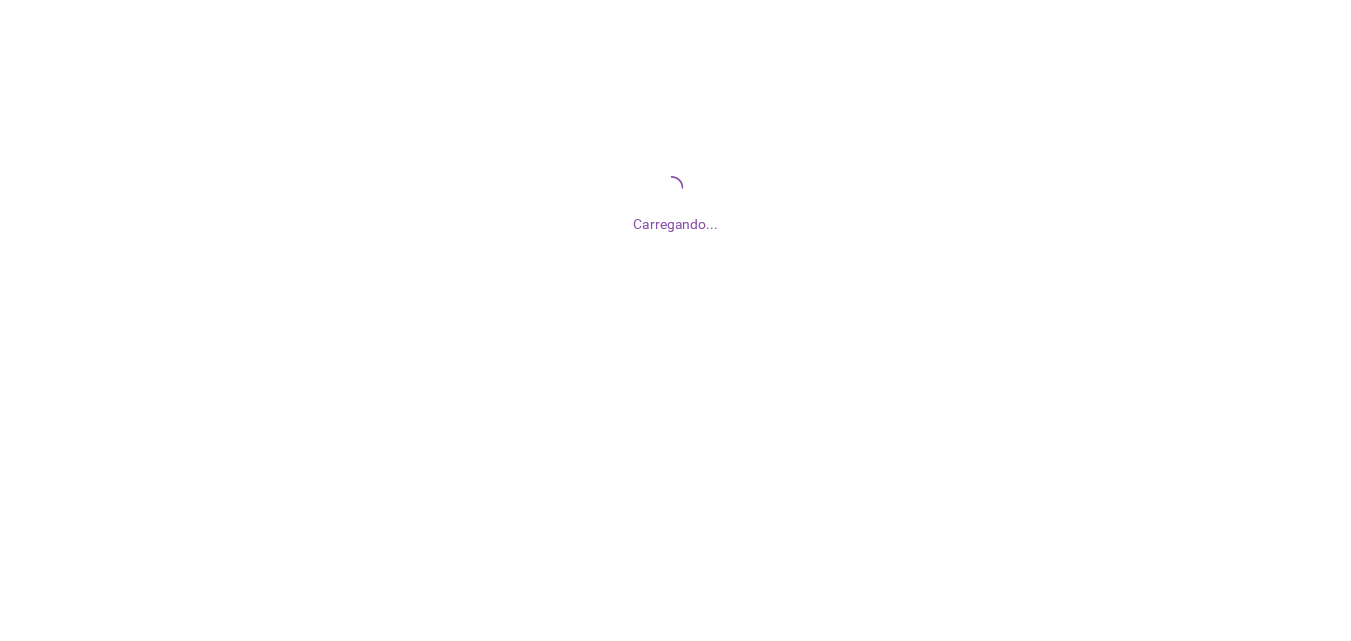 scroll, scrollTop: 0, scrollLeft: 0, axis: both 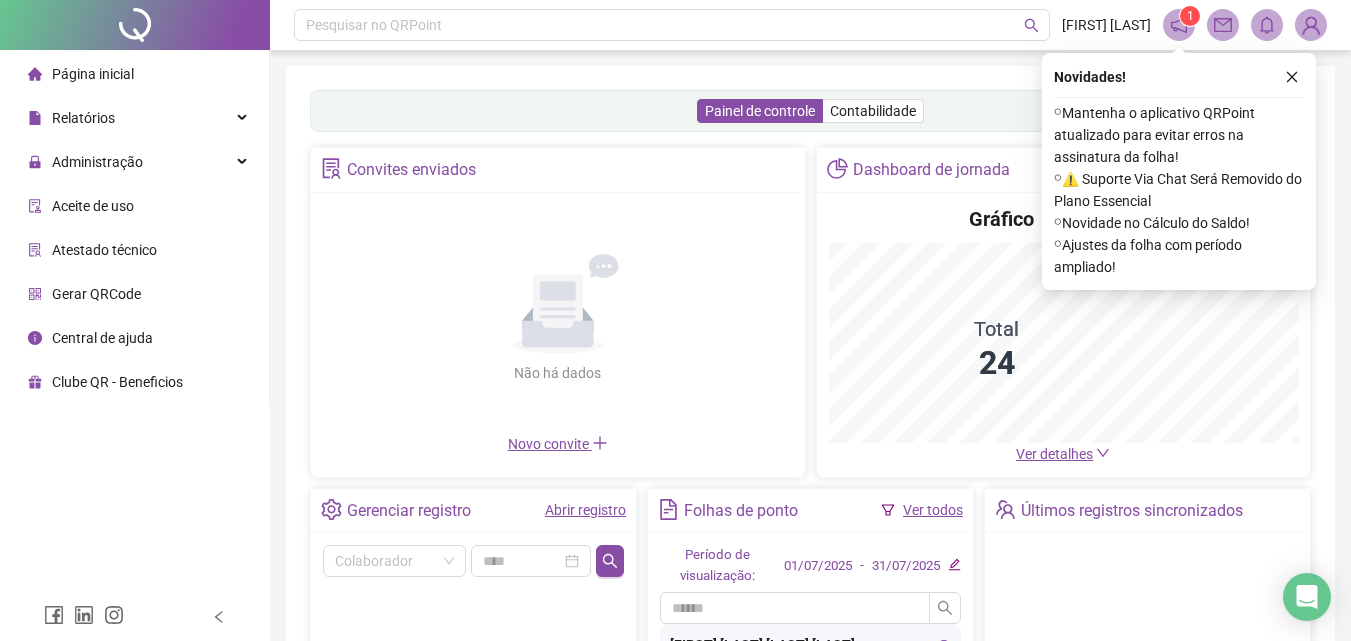 click on "Página inicial Relatórios Administração Aceite de uso Atestado técnico Gerar QRCode Central de ajuda Clube QR - Beneficios" at bounding box center [135, 296] 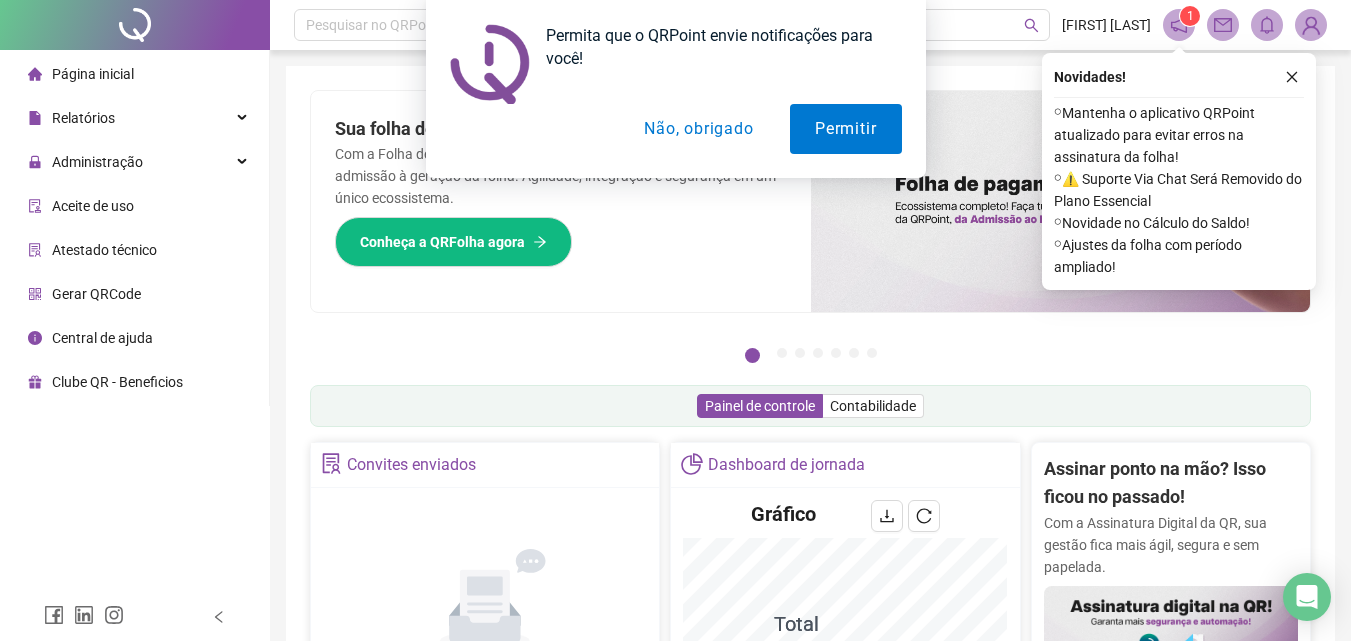 click on "Permita que o QRPoint envie notificações para você! Permitir Não, obrigado" at bounding box center (675, 89) 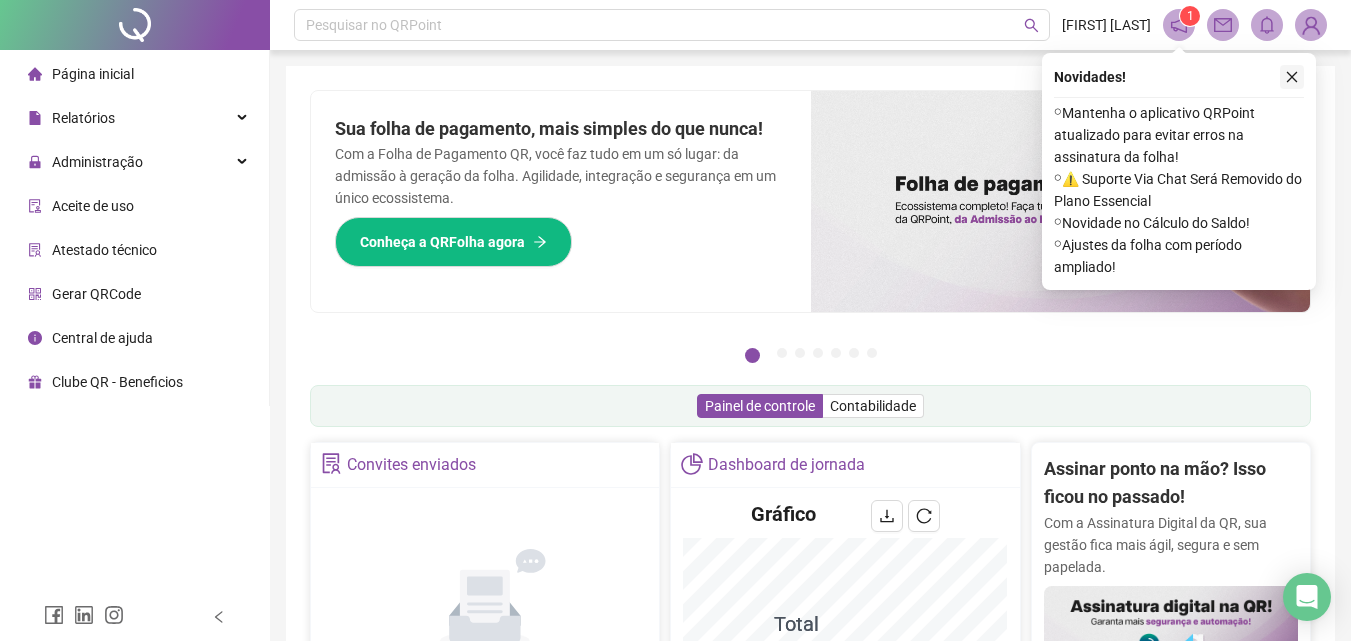 click 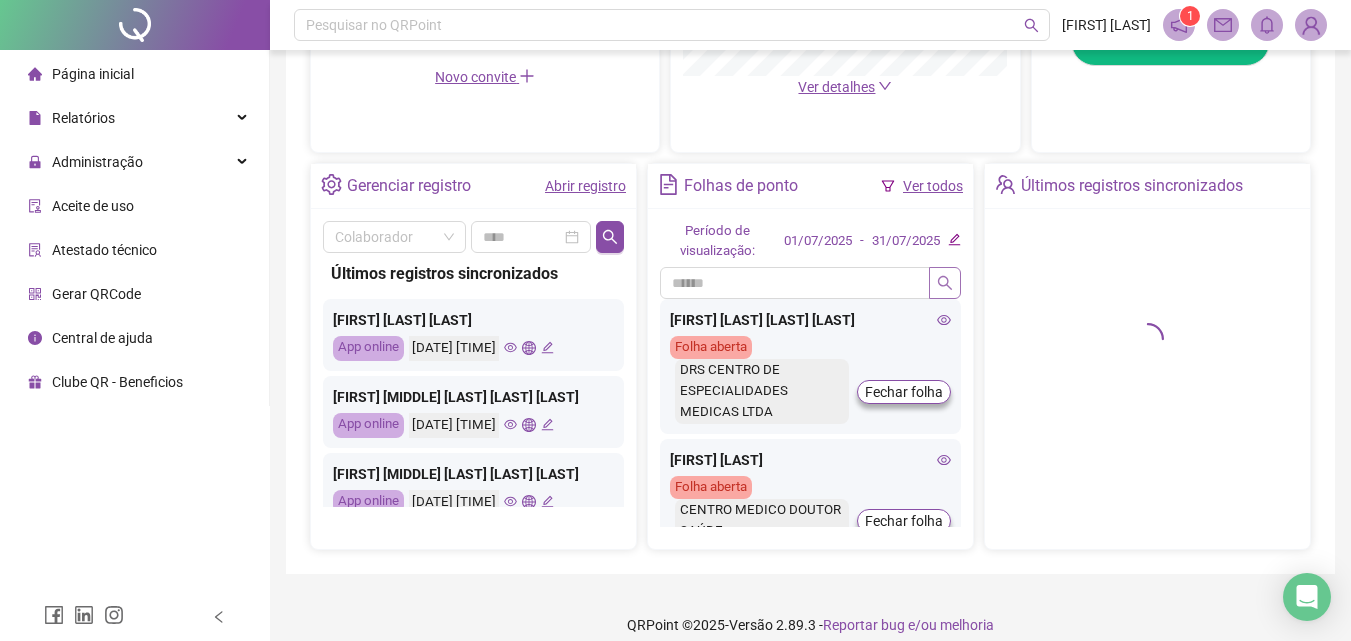 scroll, scrollTop: 681, scrollLeft: 0, axis: vertical 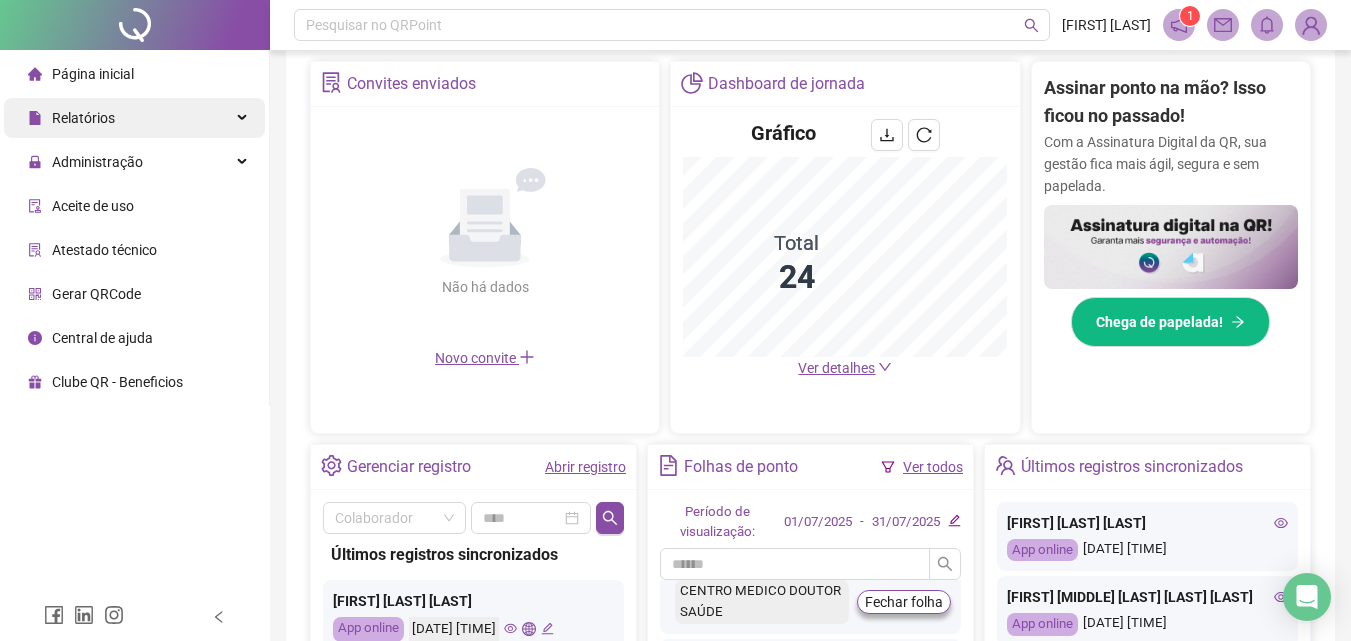click on "Relatórios" at bounding box center (134, 118) 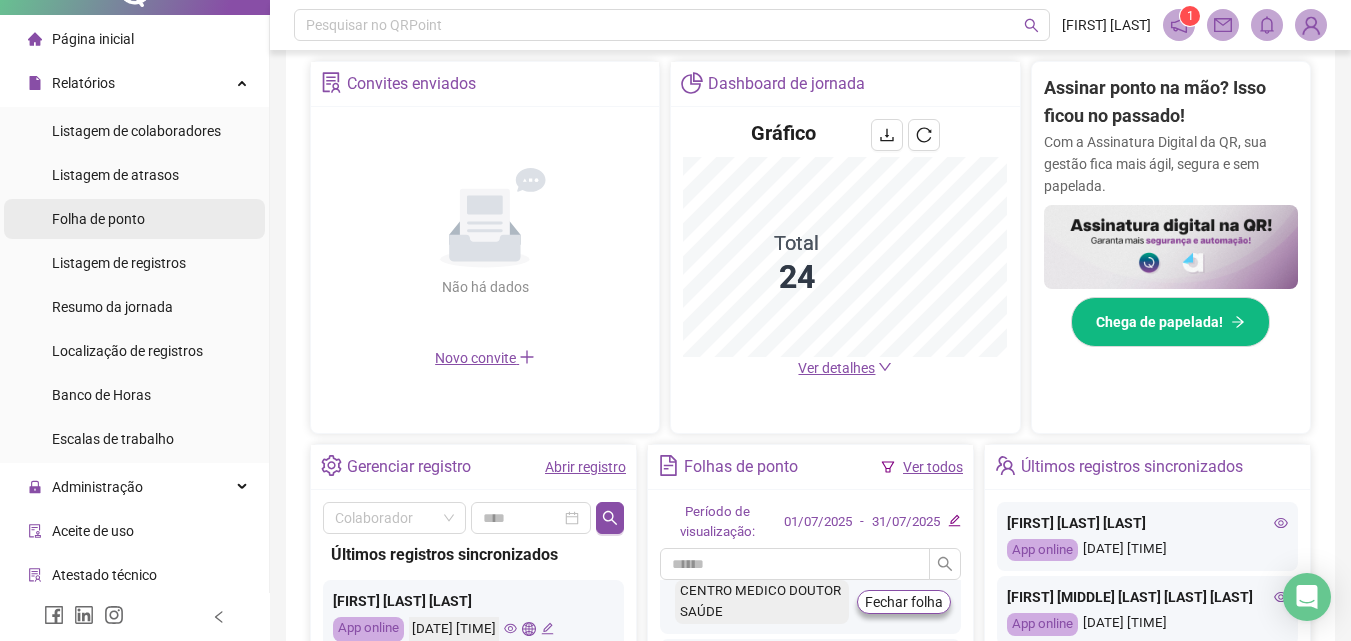 scroll, scrollTop: 0, scrollLeft: 0, axis: both 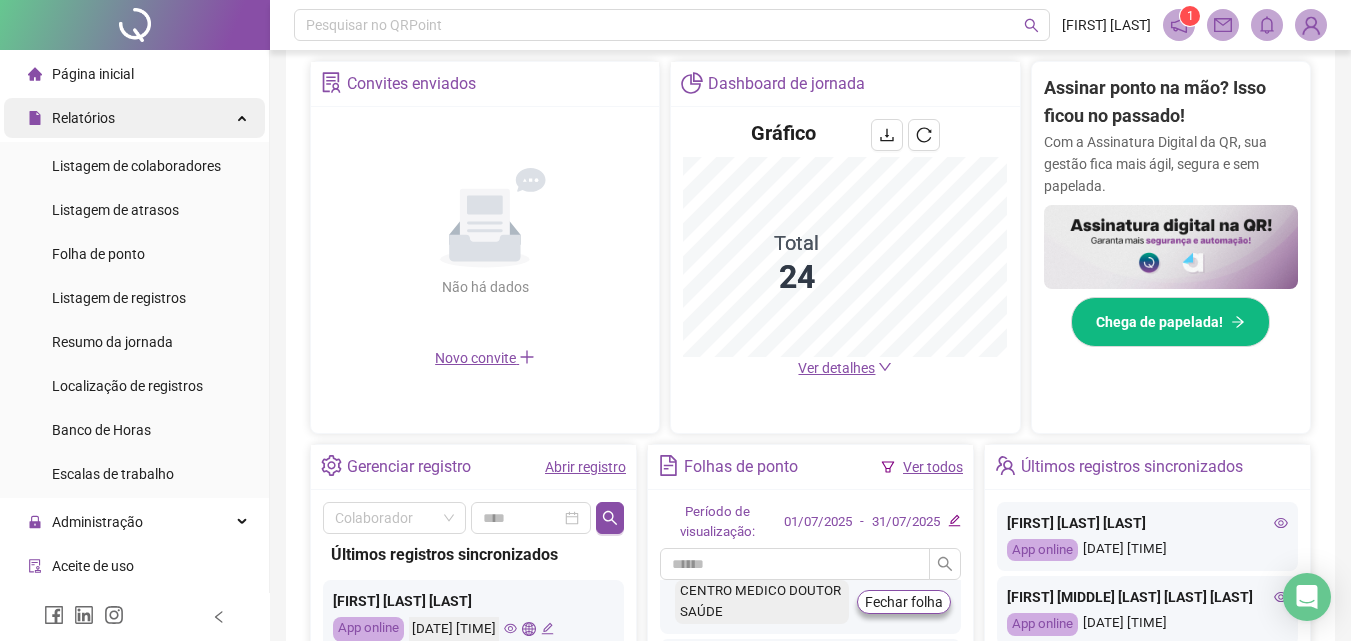 click on "Relatórios" at bounding box center (134, 118) 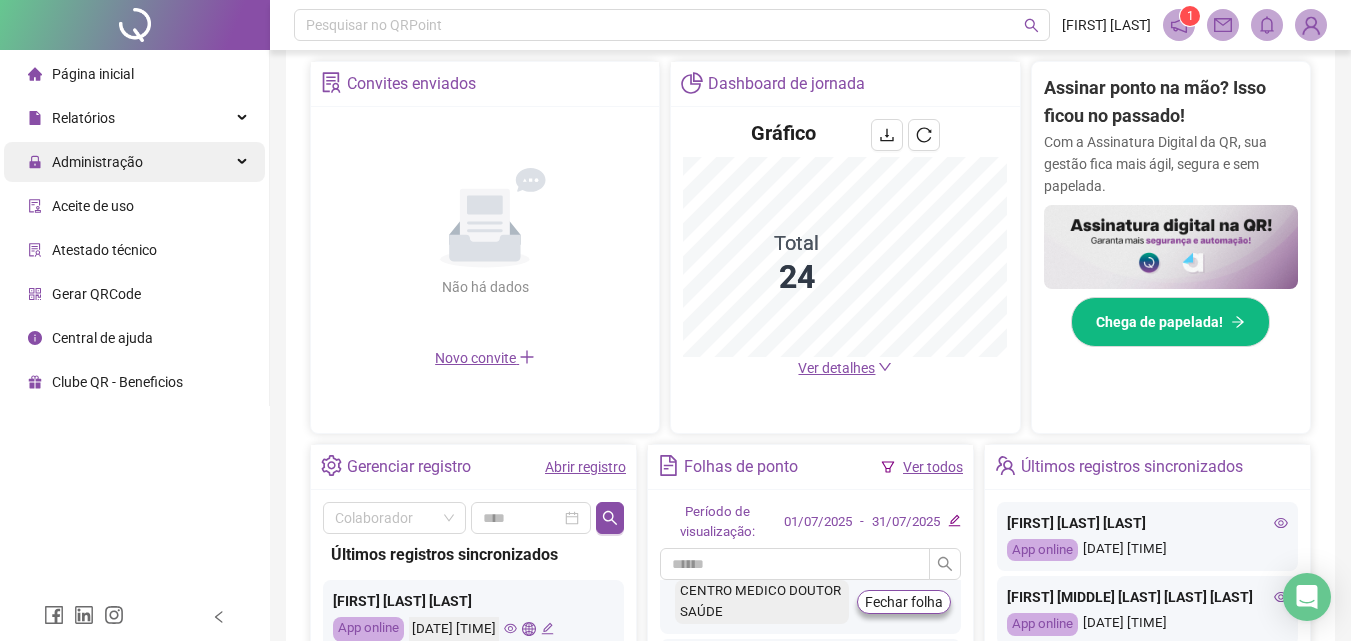 click on "Administração" at bounding box center [134, 162] 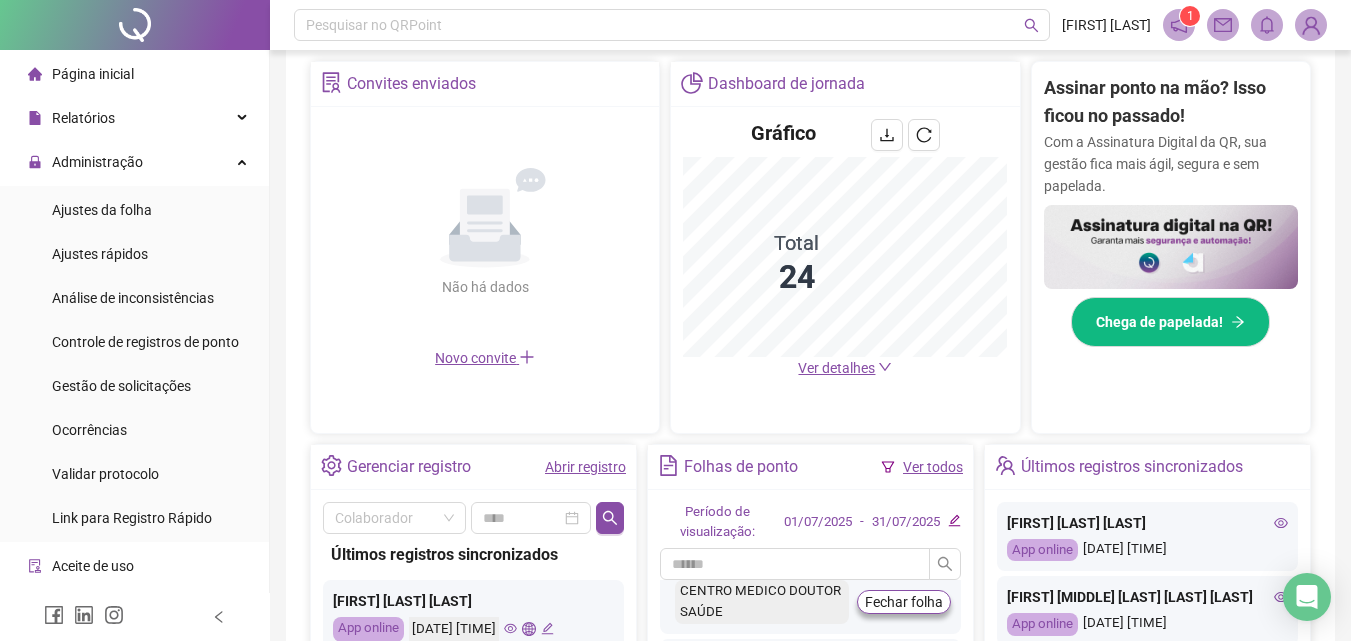 click on "Gestão de solicitações" at bounding box center [121, 386] 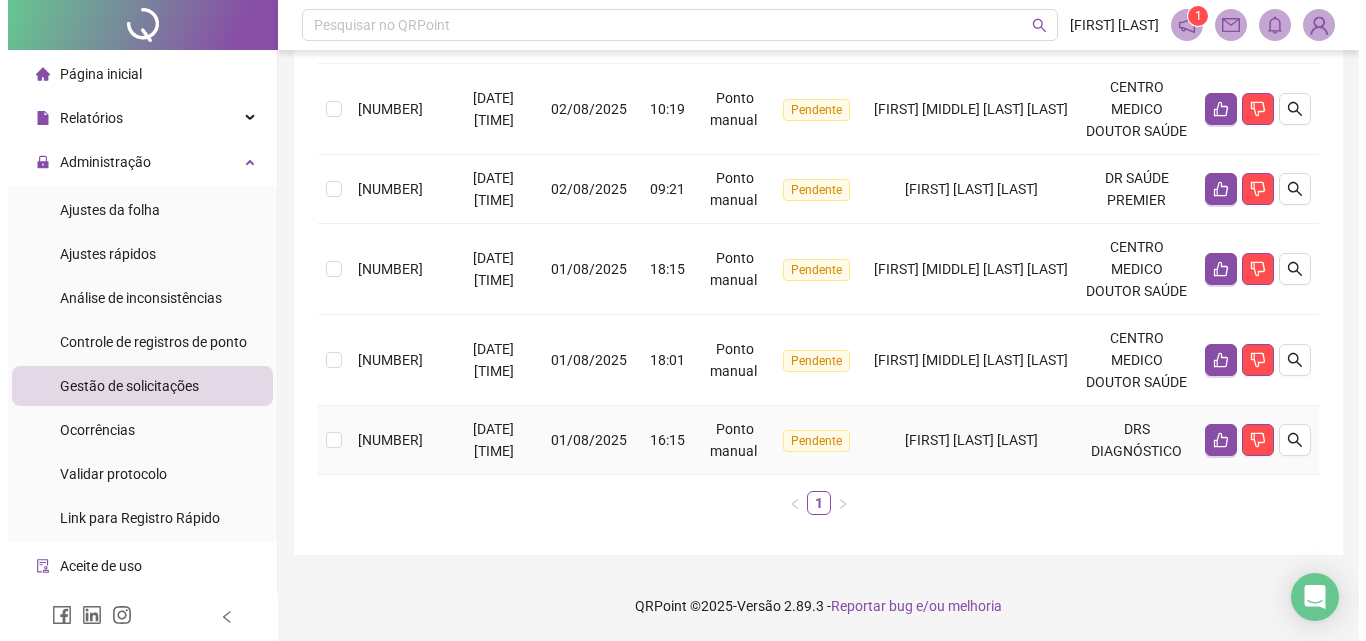 scroll, scrollTop: 400, scrollLeft: 0, axis: vertical 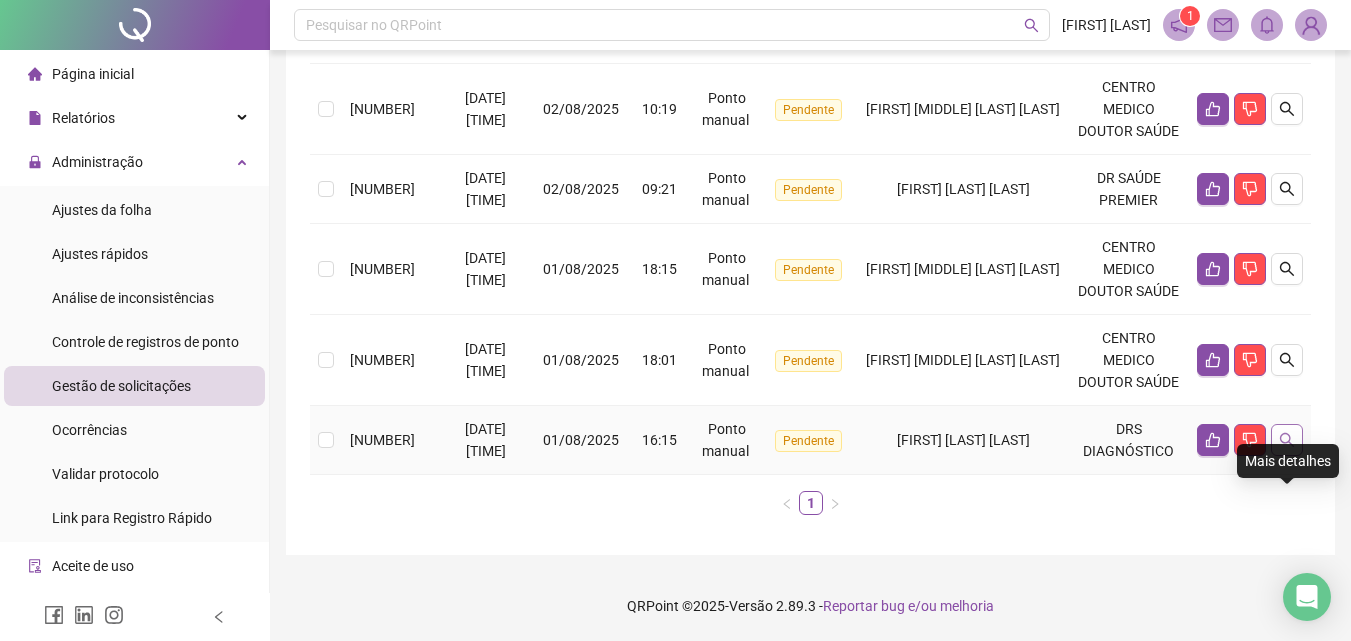click 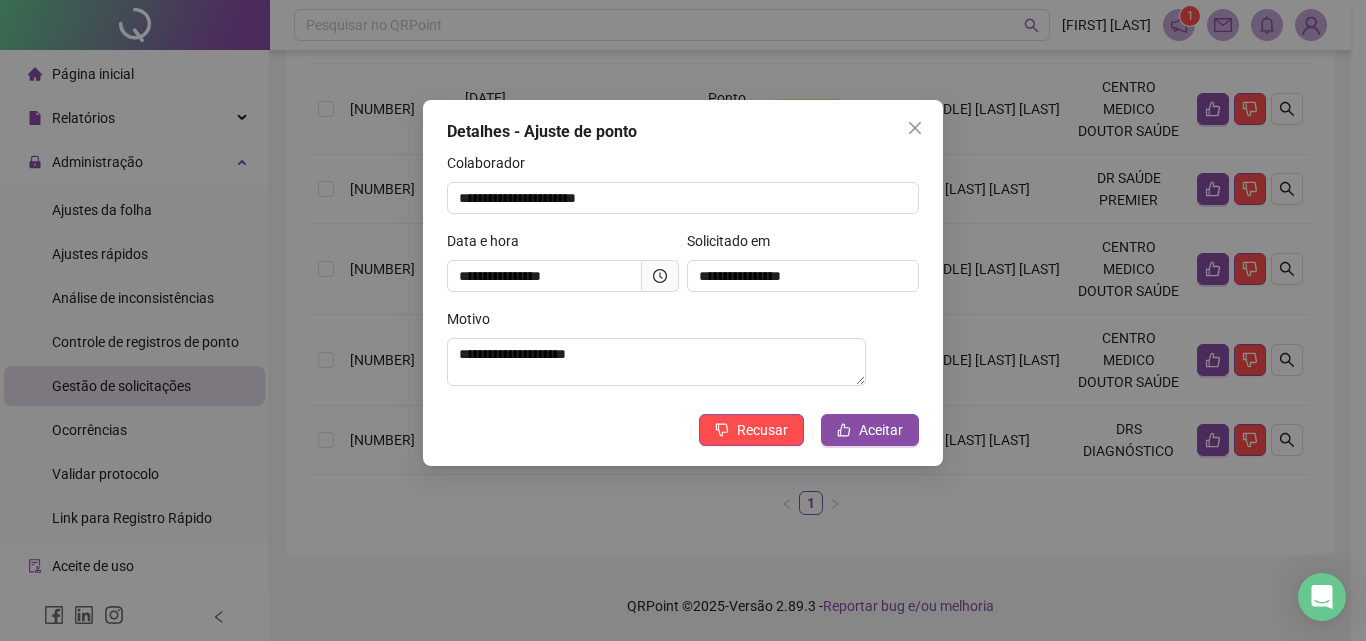 click 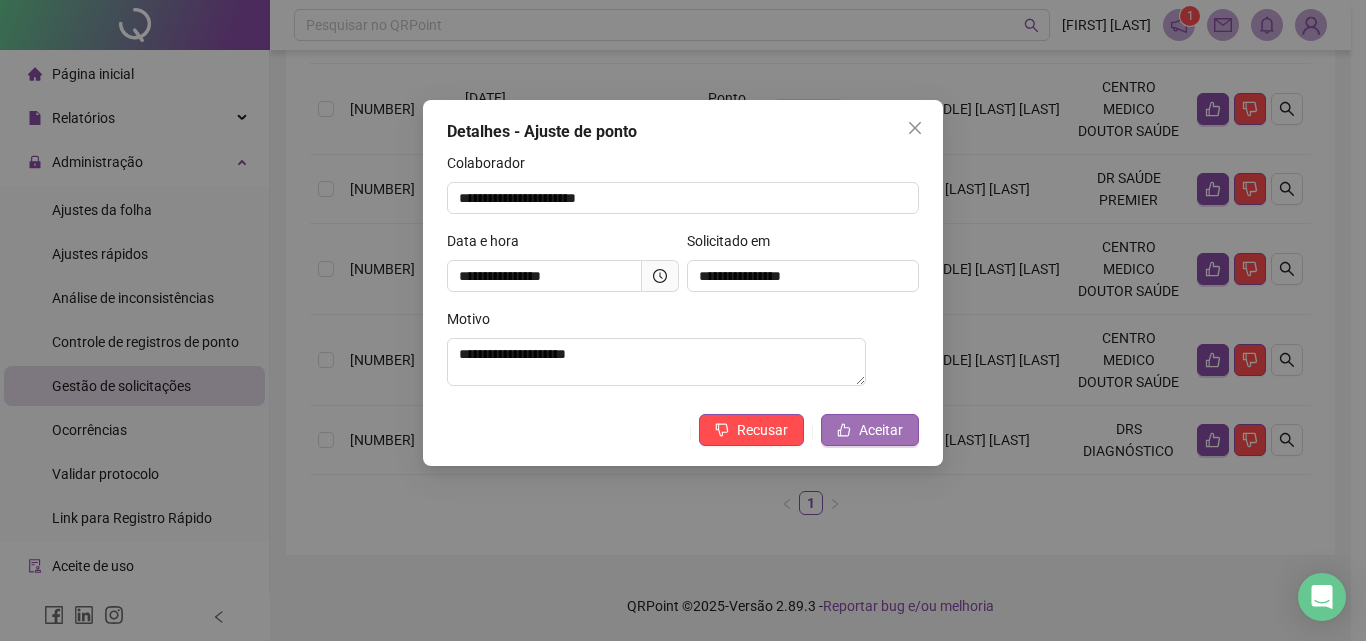 click on "Aceitar" at bounding box center [881, 430] 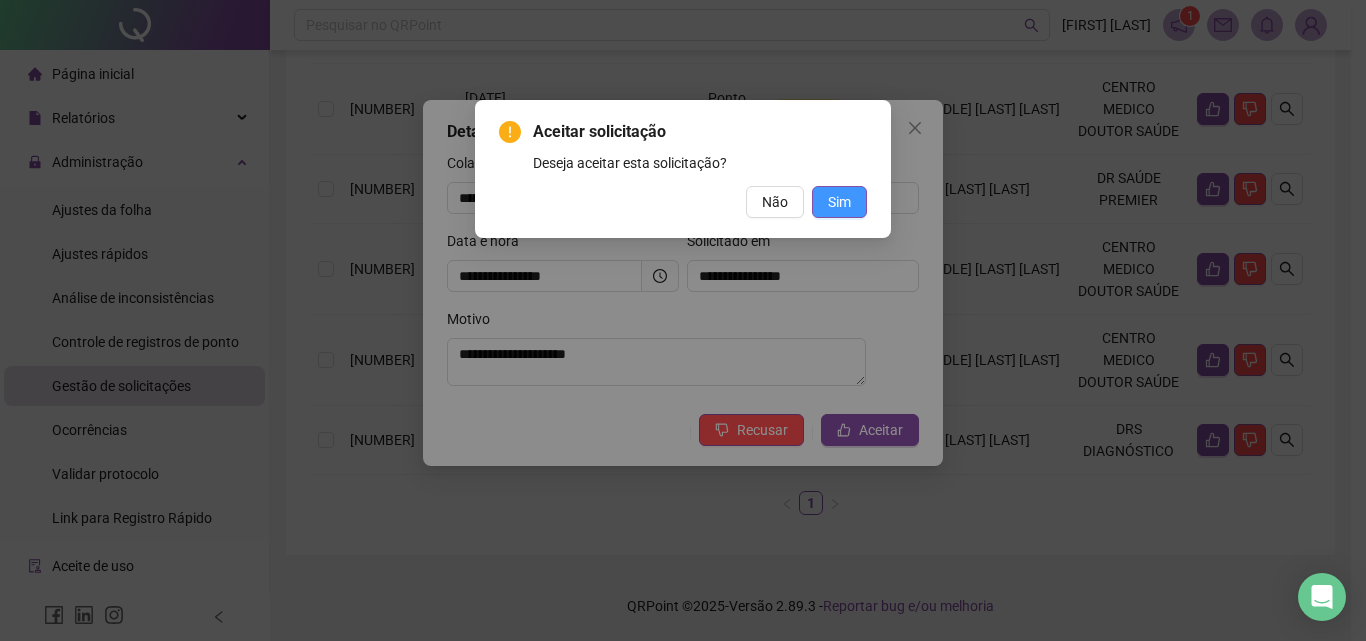 click on "Sim" at bounding box center (839, 202) 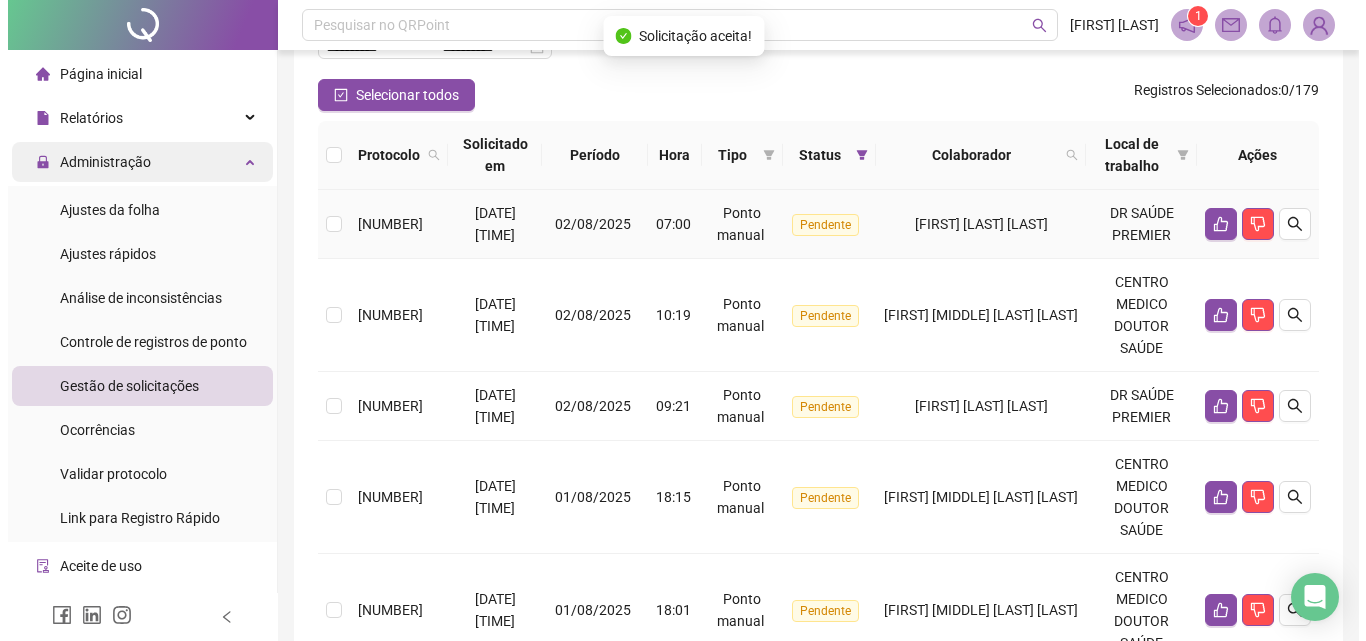 scroll, scrollTop: 145, scrollLeft: 0, axis: vertical 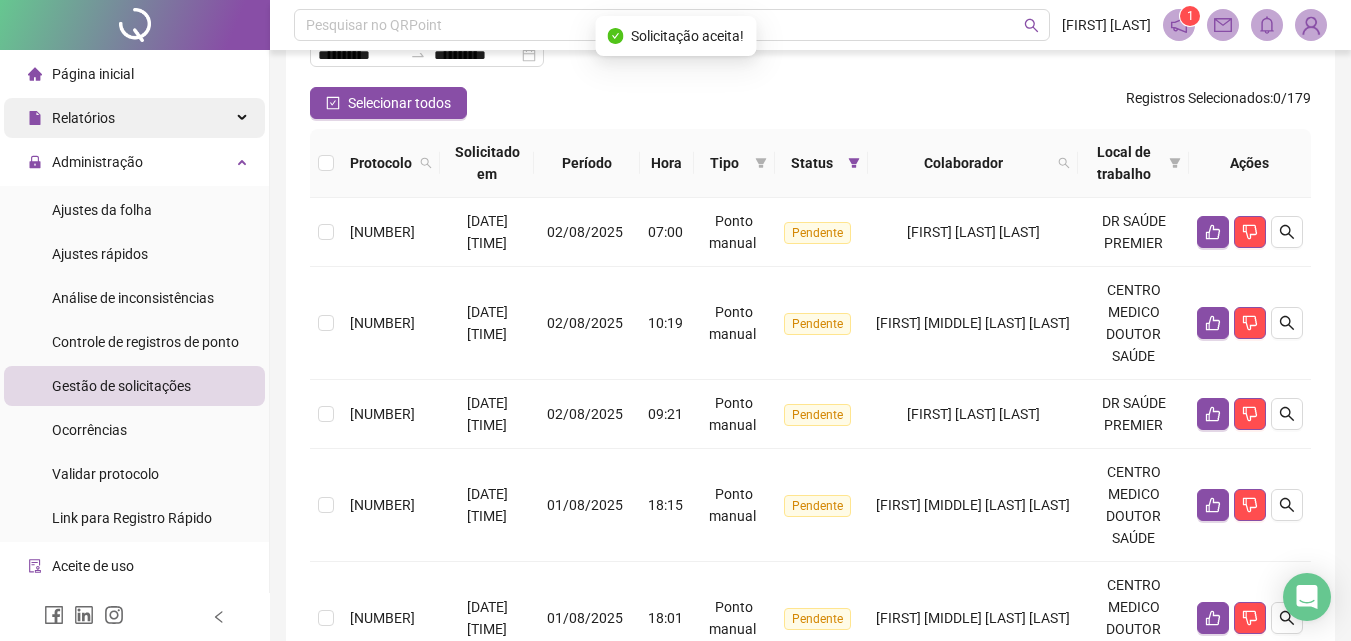 click on "Relatórios" at bounding box center (134, 118) 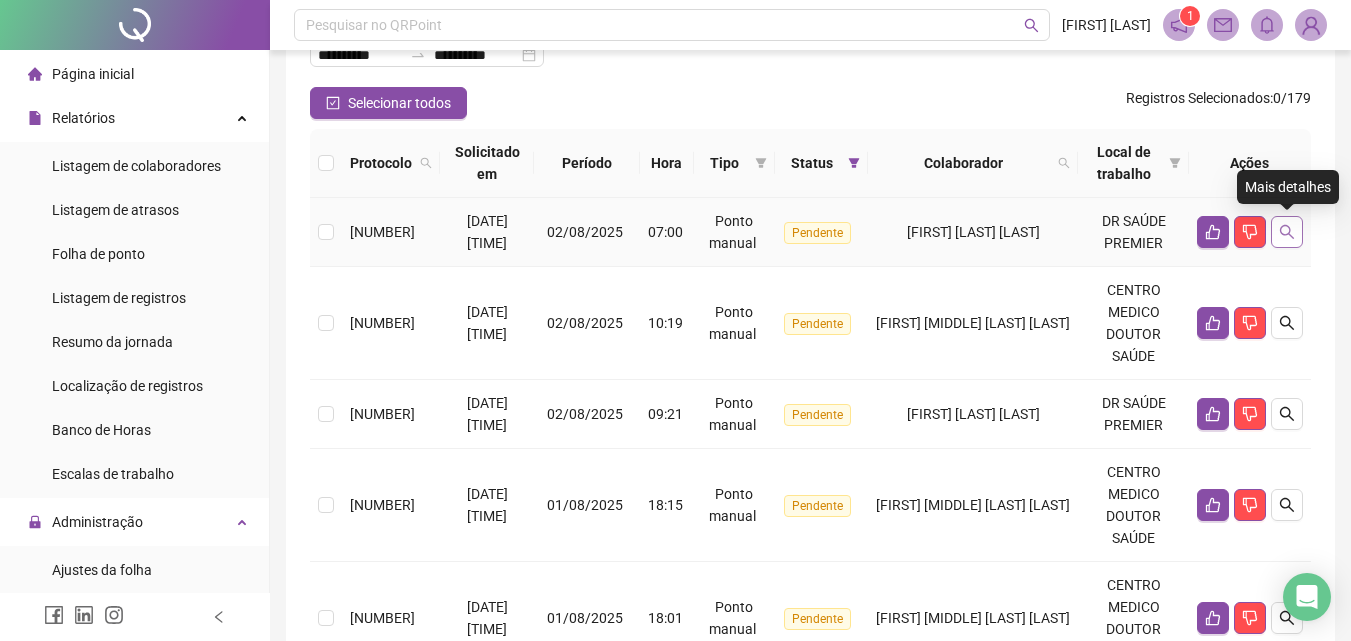 click 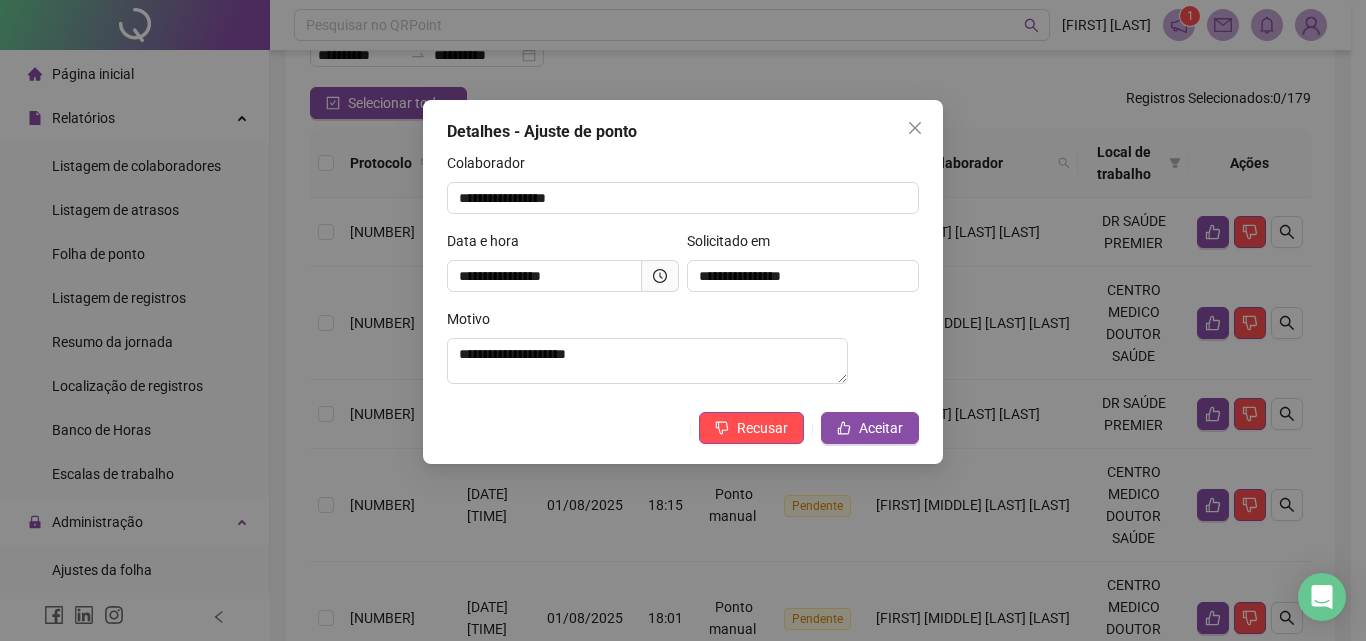 click 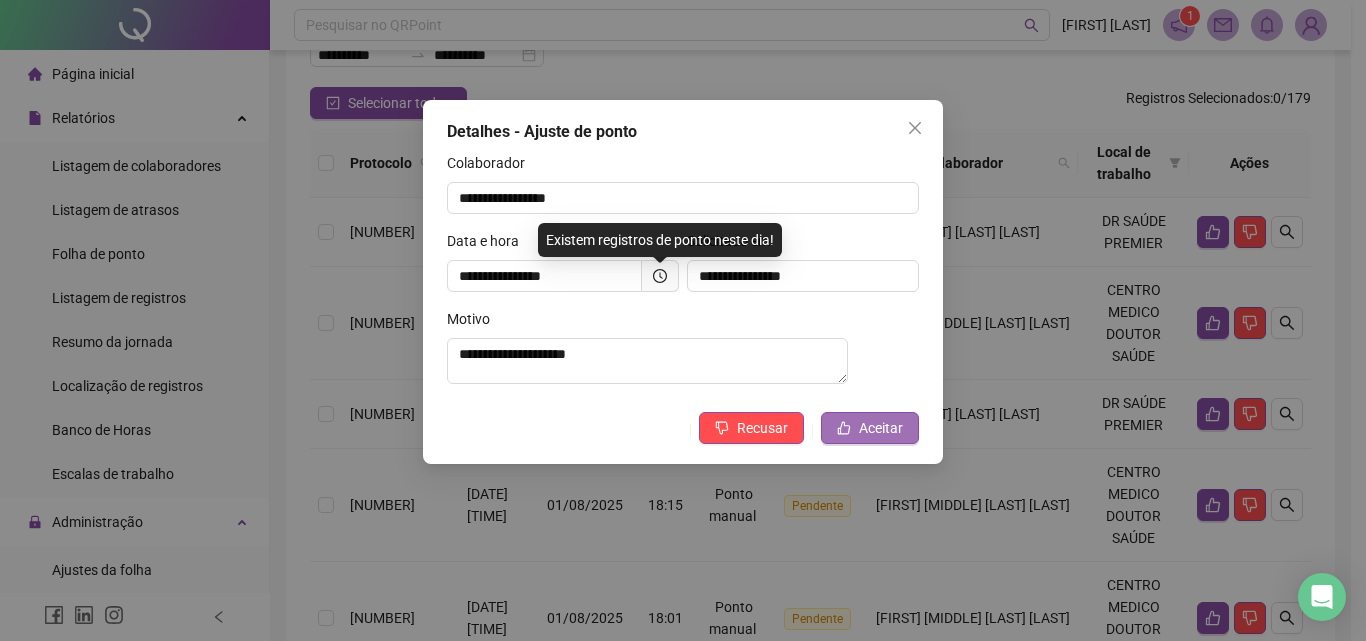 click on "Aceitar" at bounding box center (881, 428) 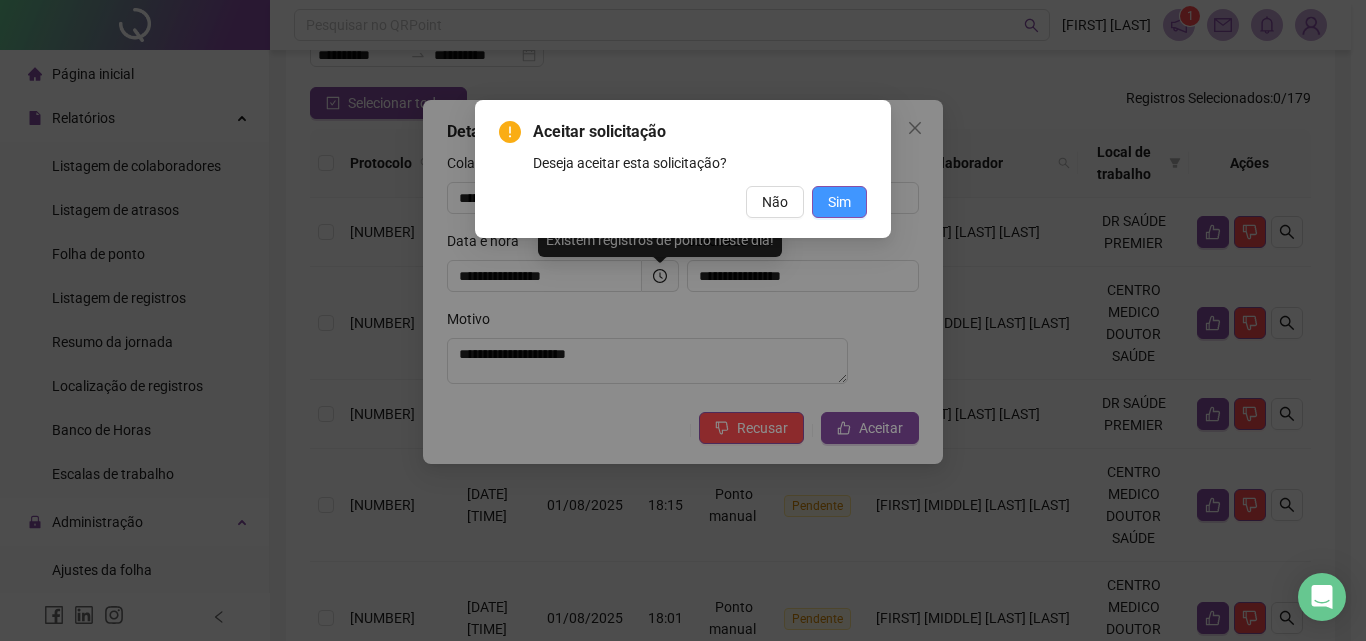 click on "Sim" at bounding box center [839, 202] 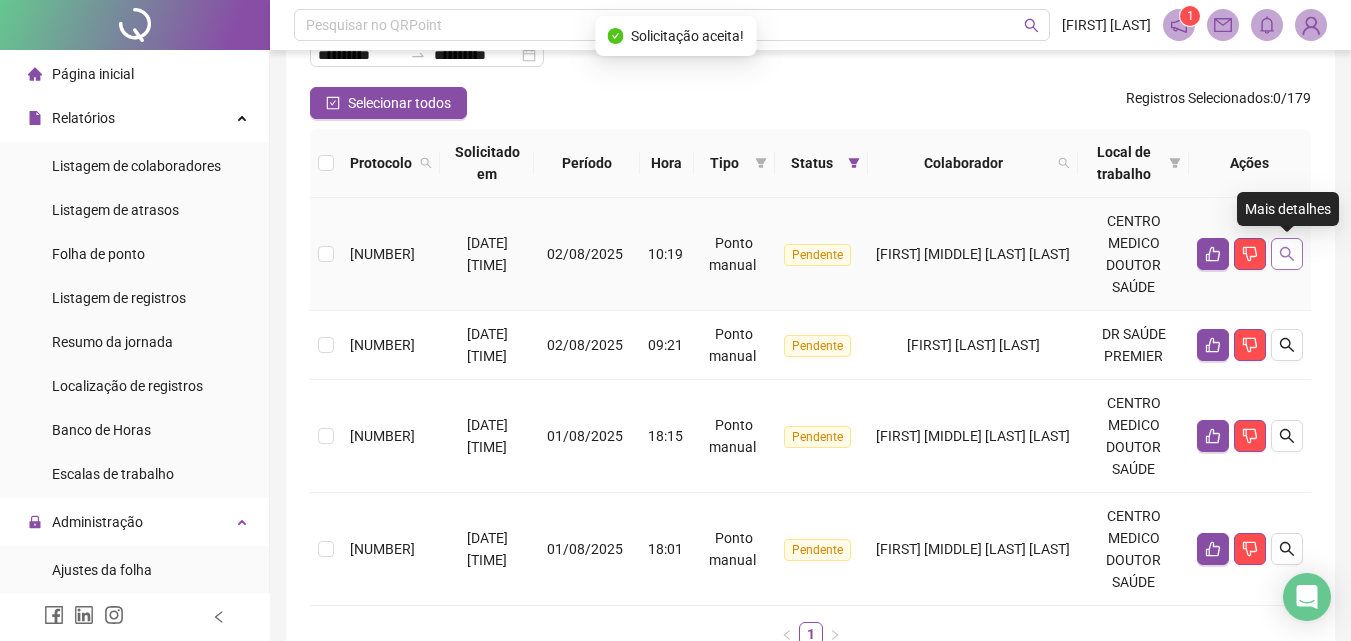 click 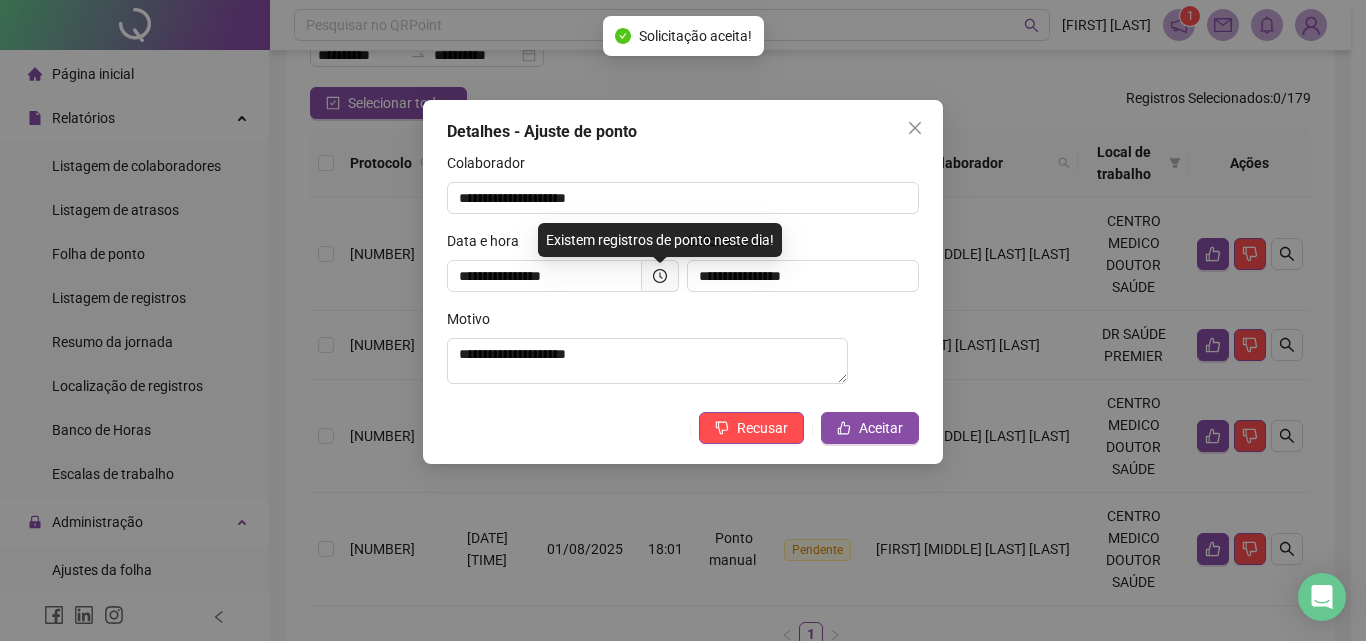 click 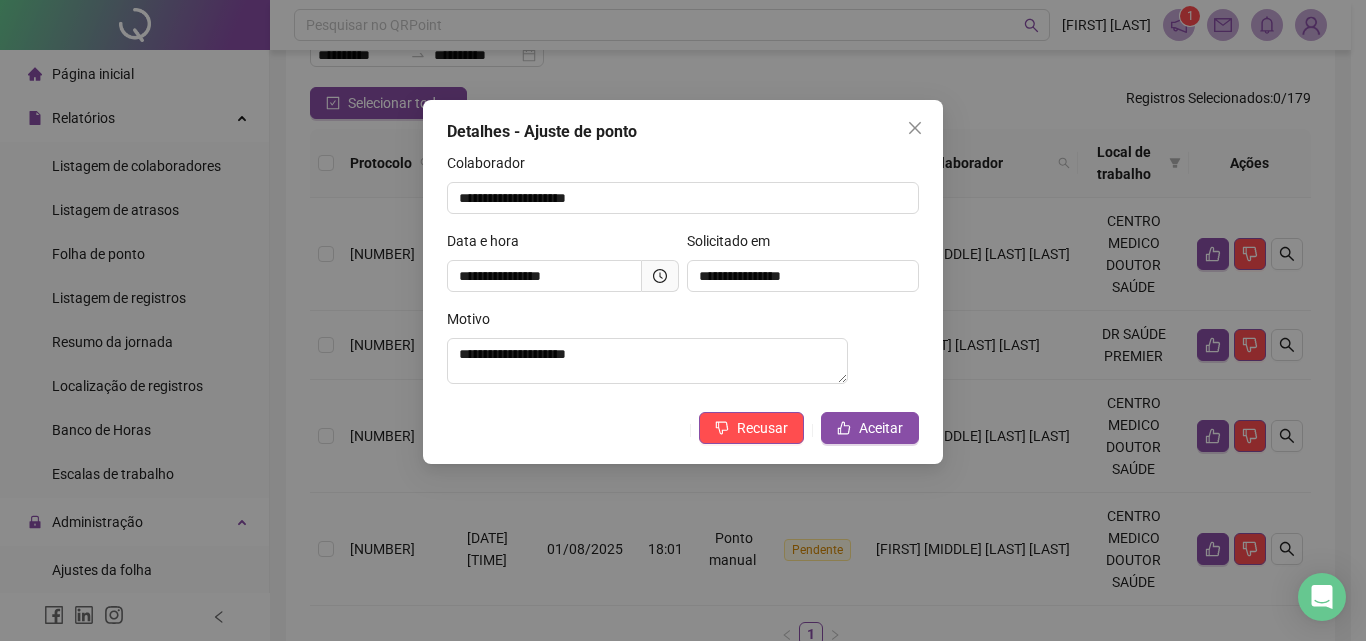 click on "**********" at bounding box center [683, 354] 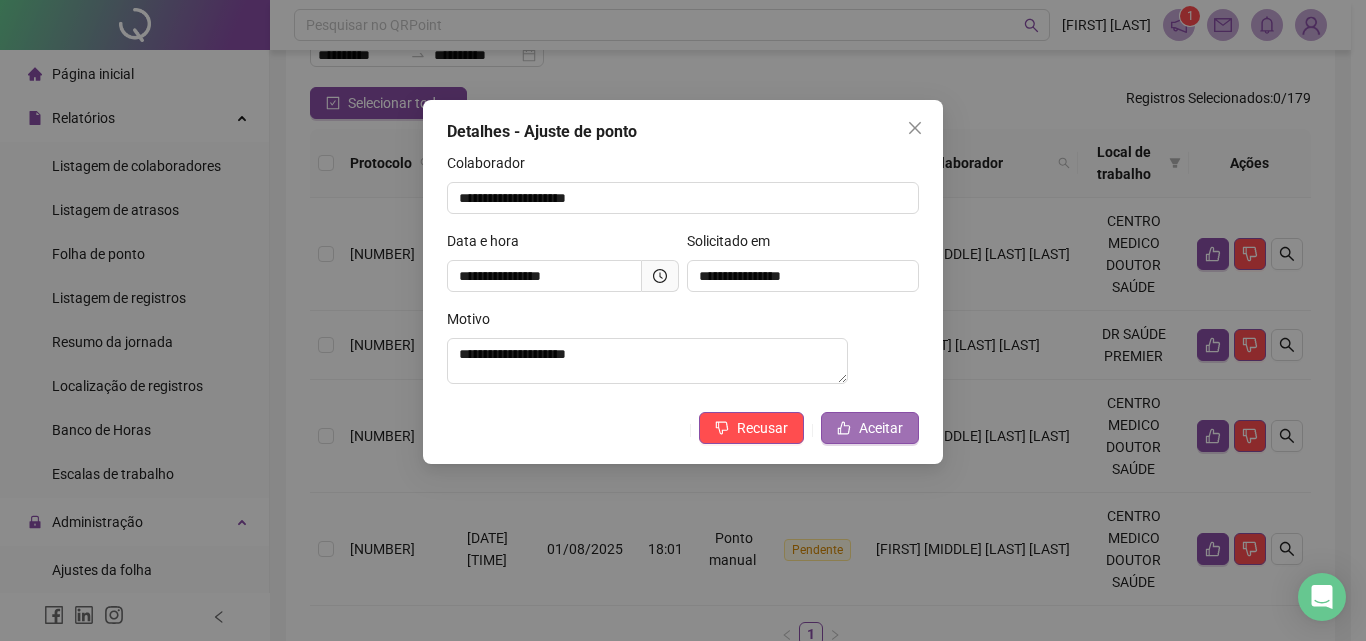 click on "Aceitar" at bounding box center [870, 428] 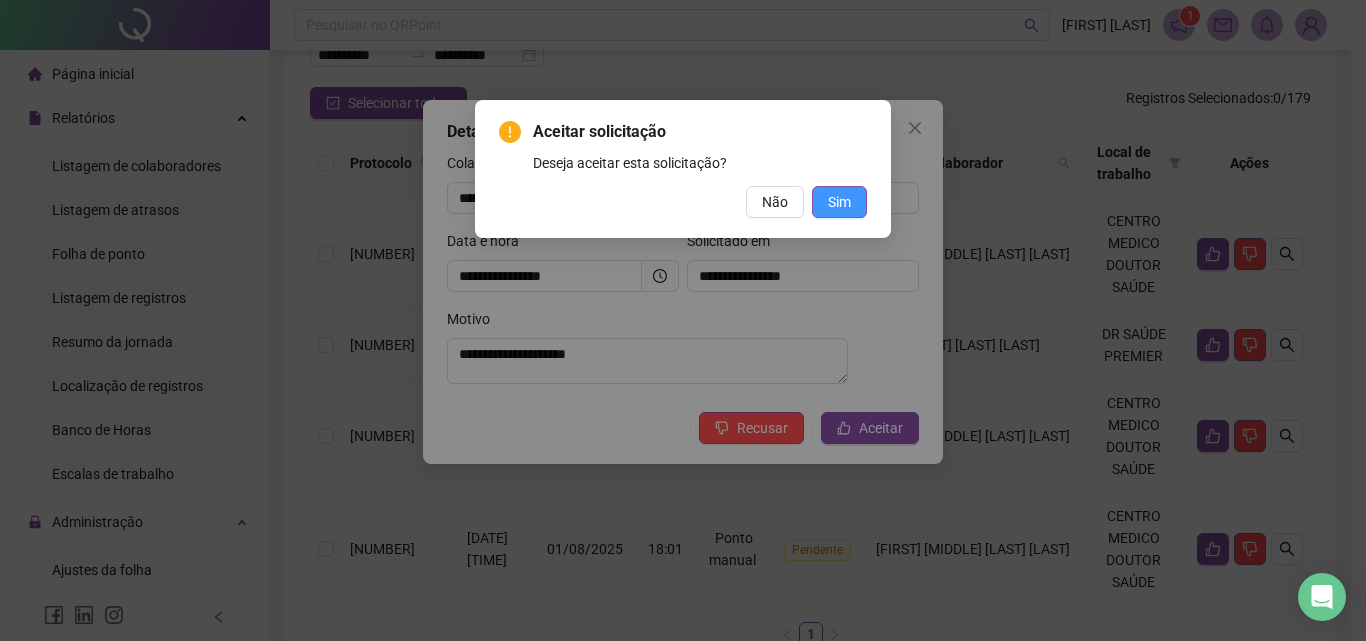 click on "Sim" at bounding box center [839, 202] 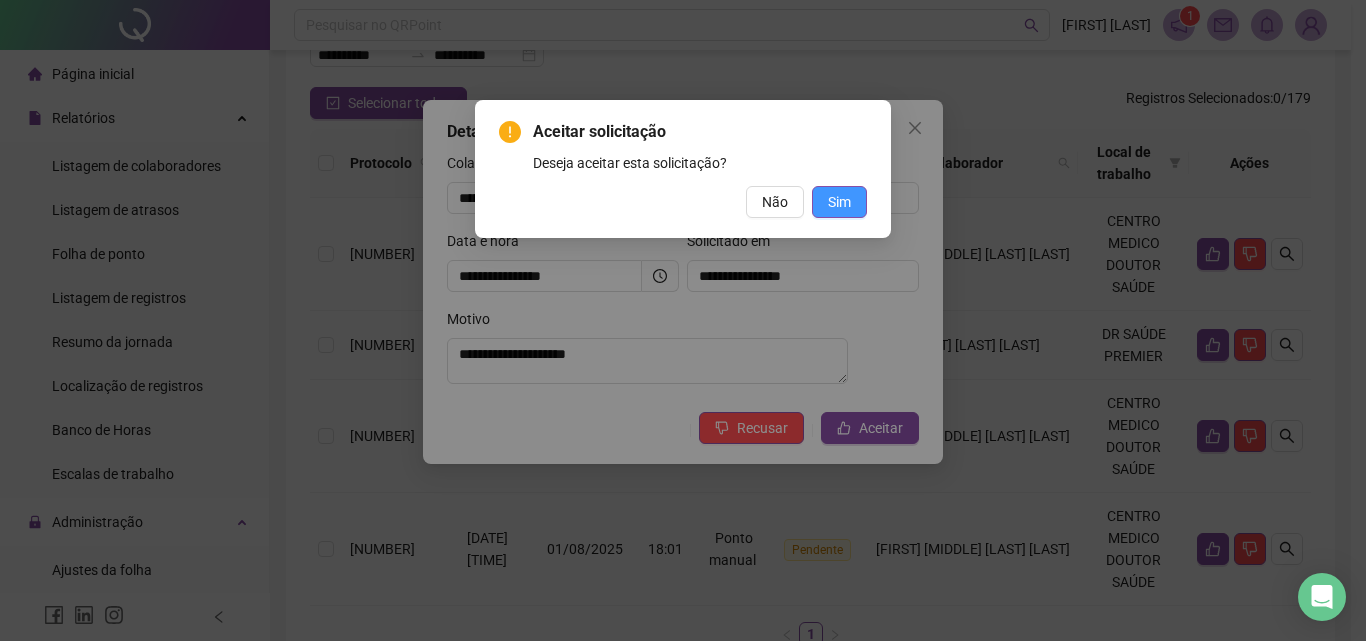 click on "Sim" at bounding box center (839, 202) 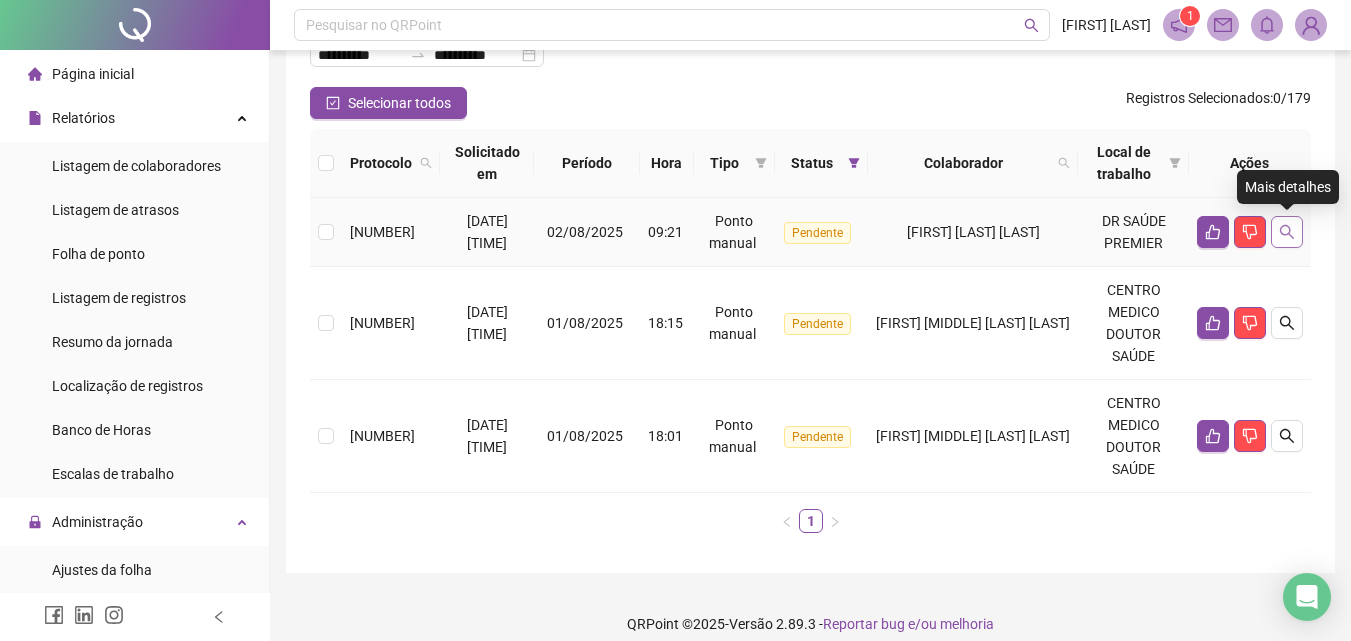 click at bounding box center (1287, 232) 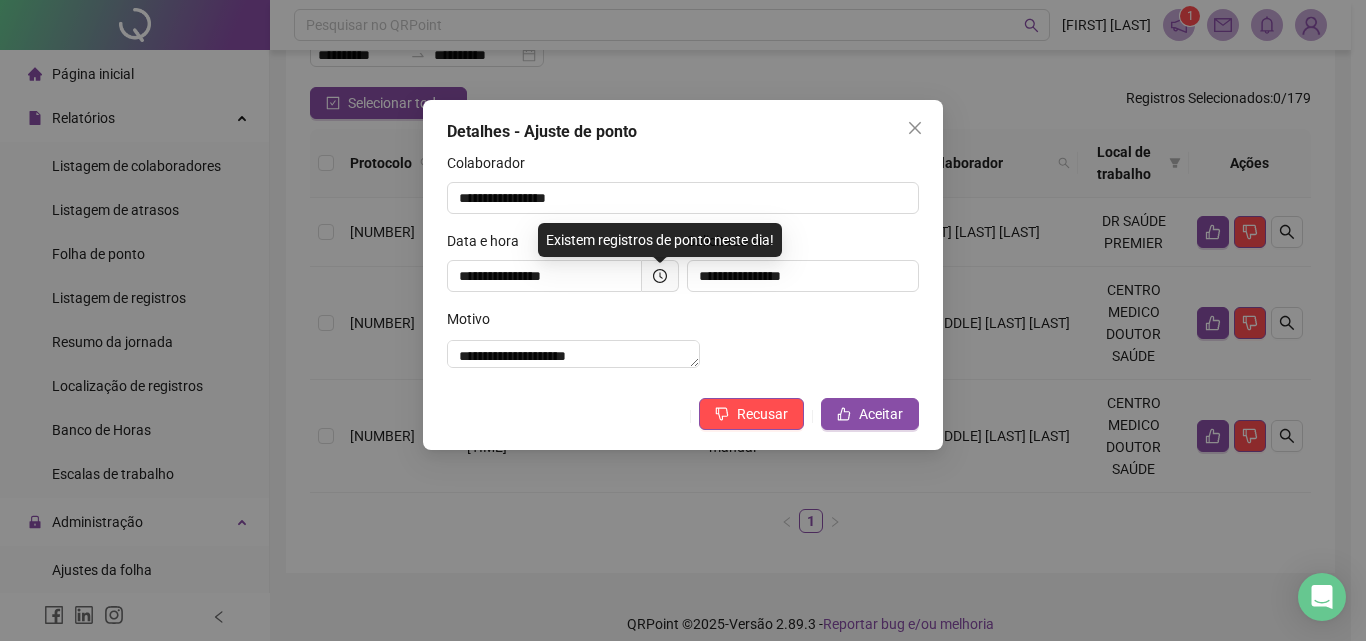 click 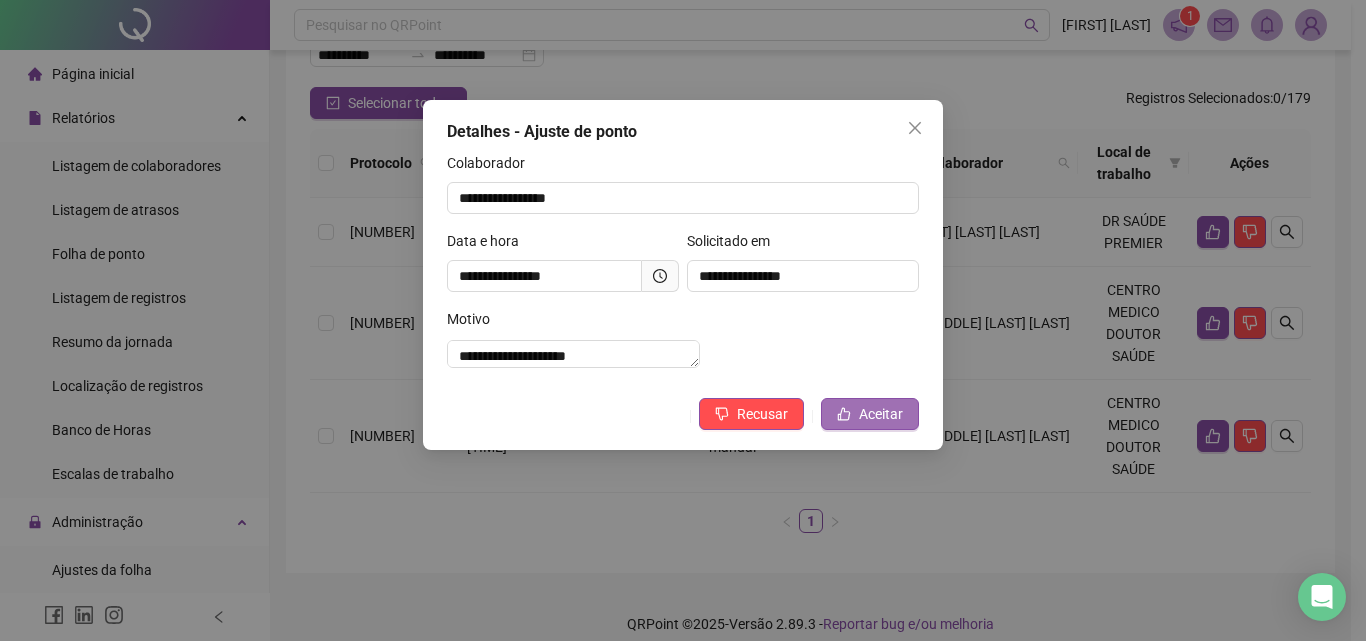 click on "Aceitar" at bounding box center (881, 414) 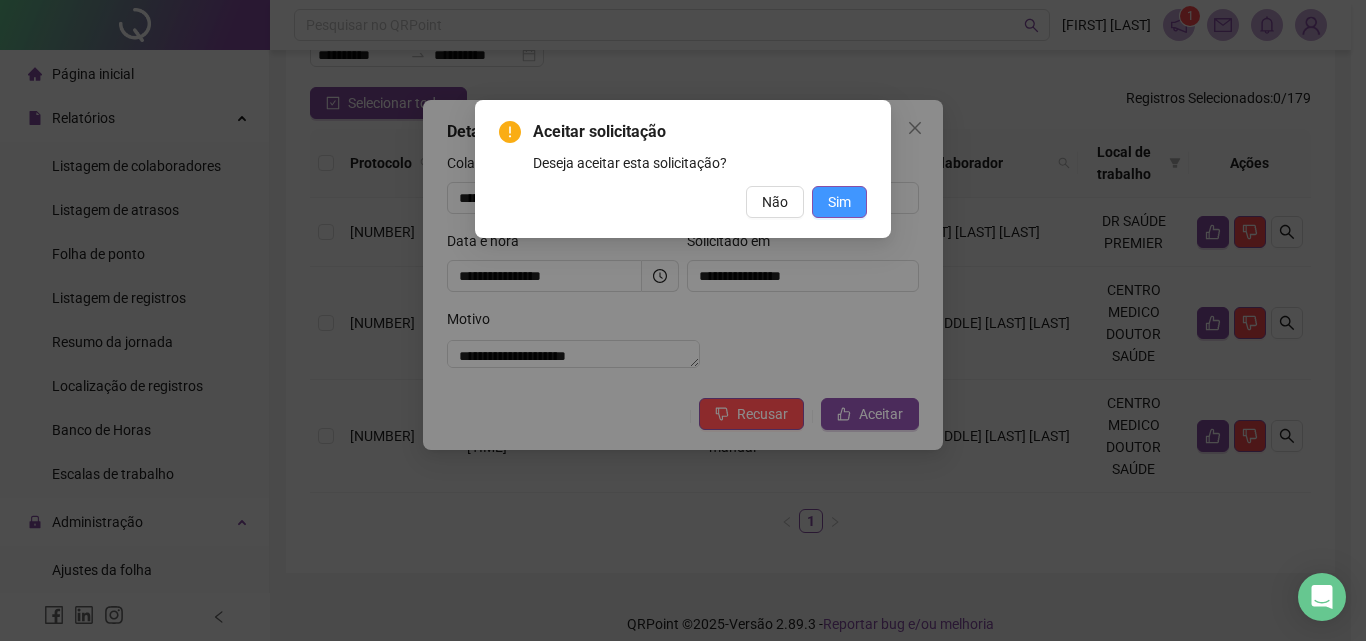 click on "Sim" at bounding box center [839, 202] 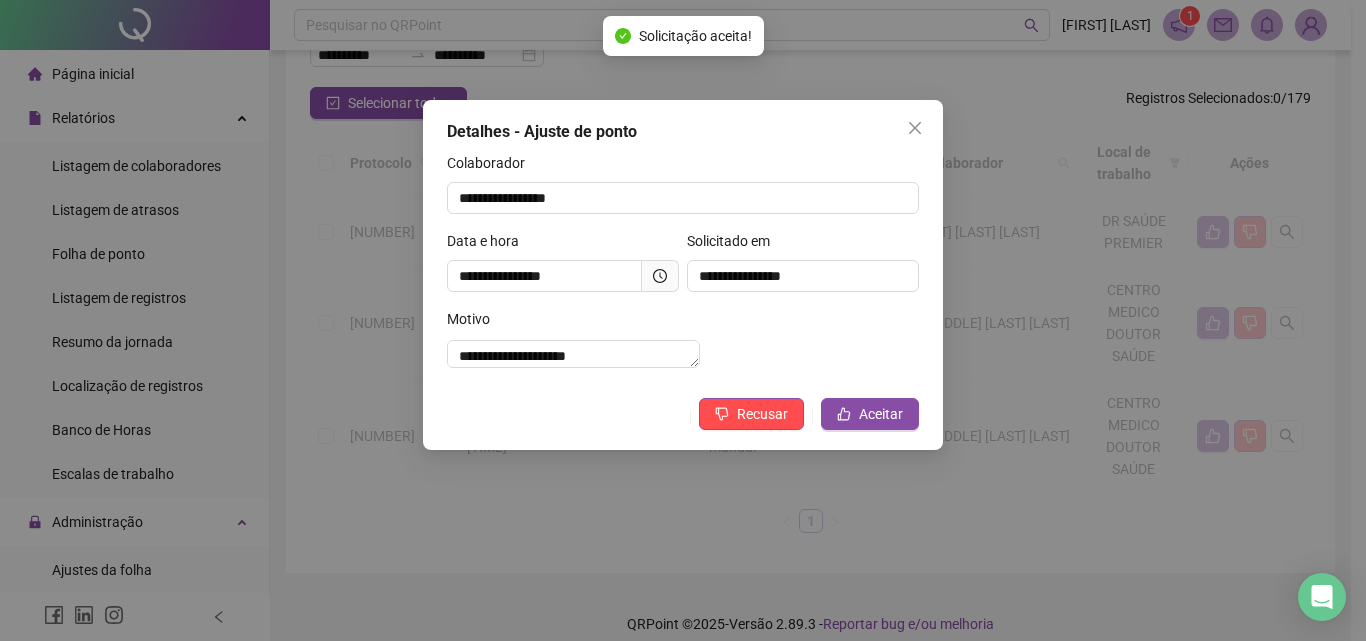 scroll, scrollTop: 94, scrollLeft: 0, axis: vertical 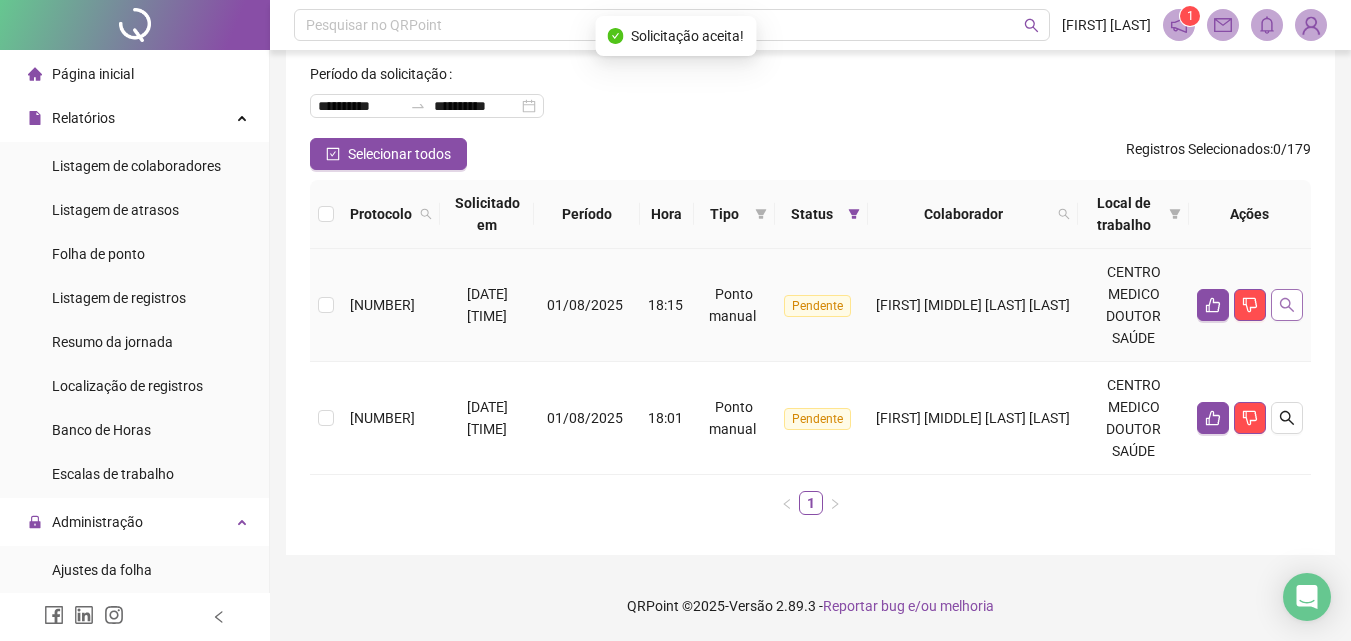 click 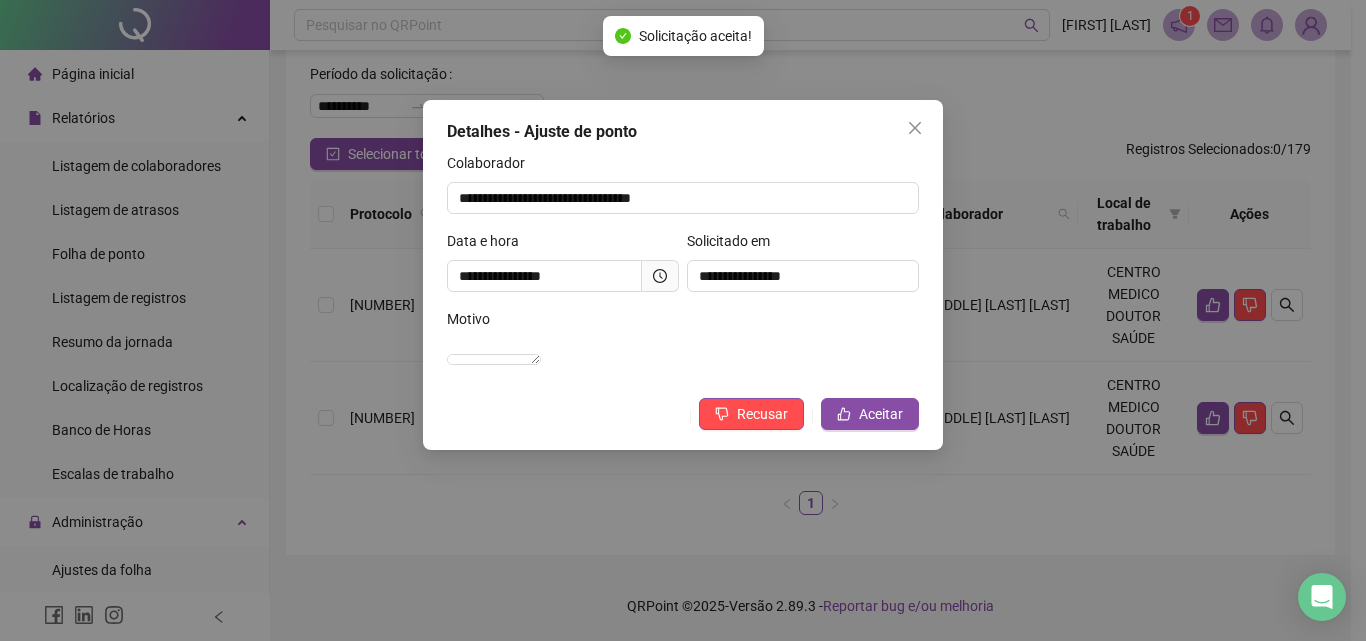 click 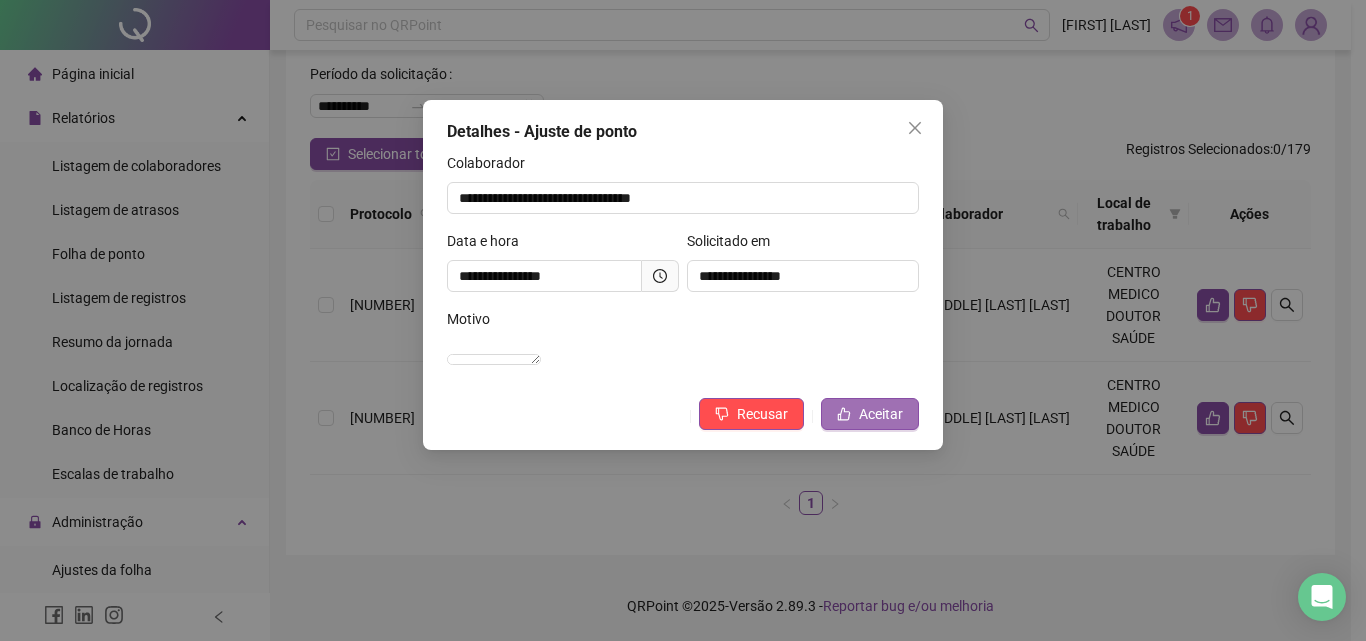 click on "Aceitar" at bounding box center (881, 414) 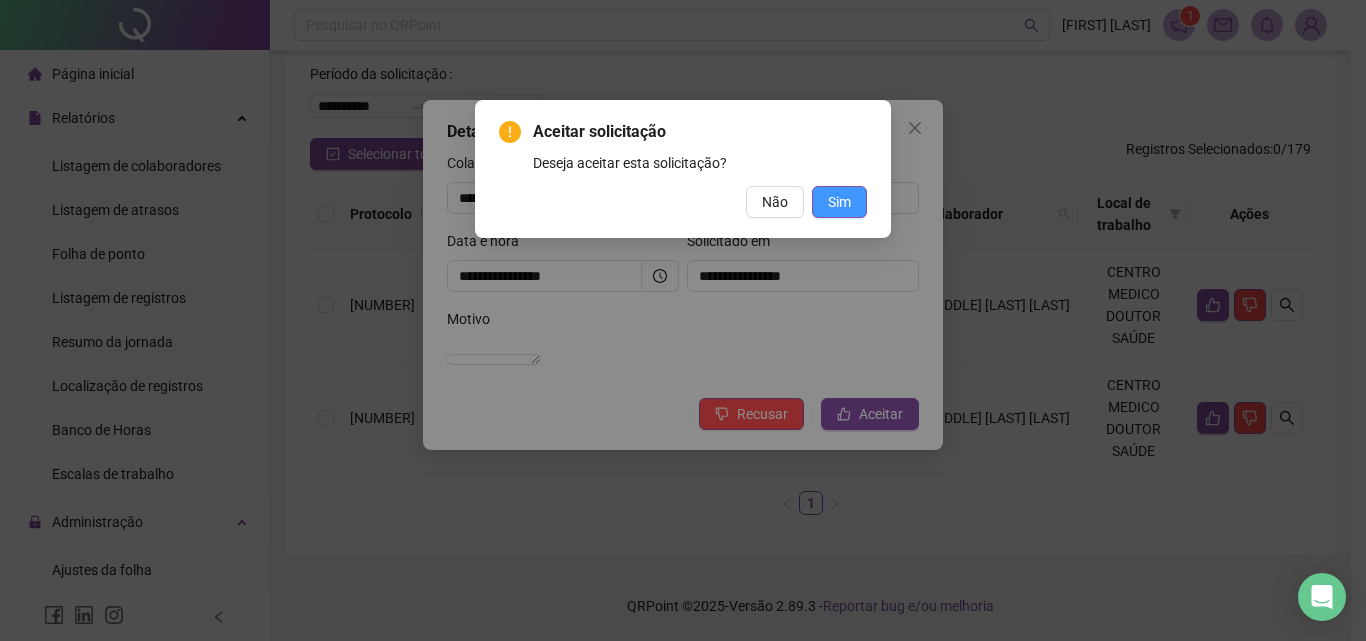 click on "Sim" at bounding box center (839, 202) 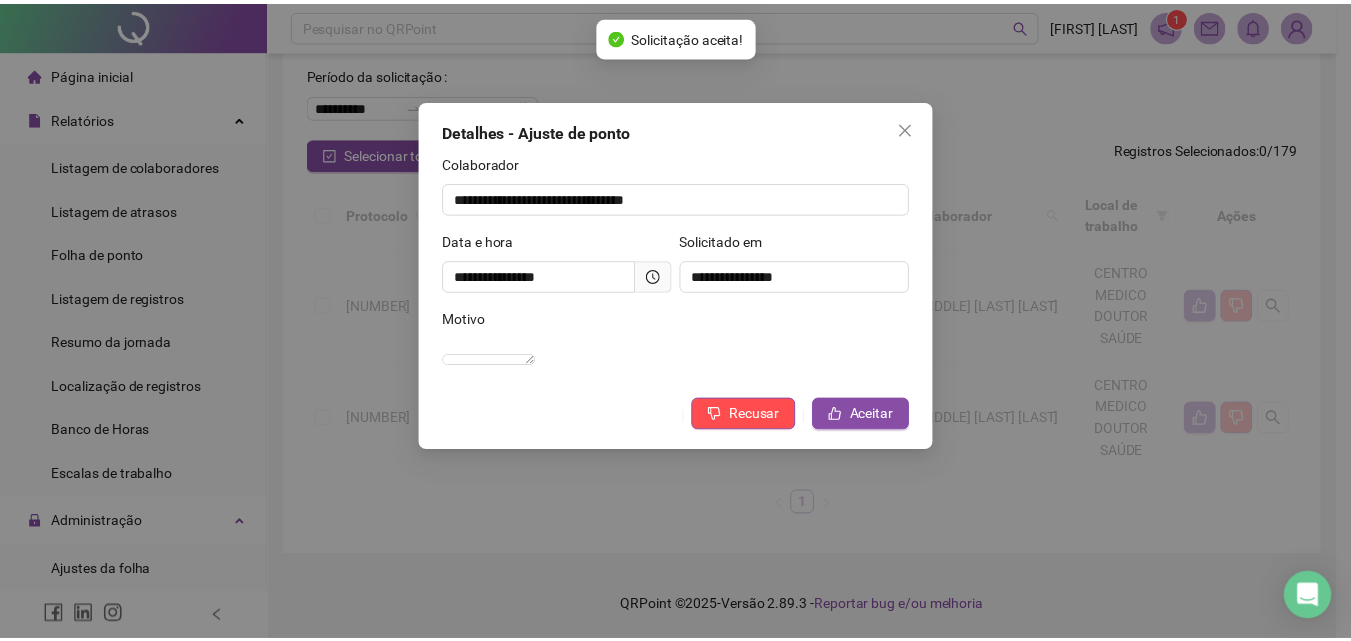 scroll, scrollTop: 0, scrollLeft: 0, axis: both 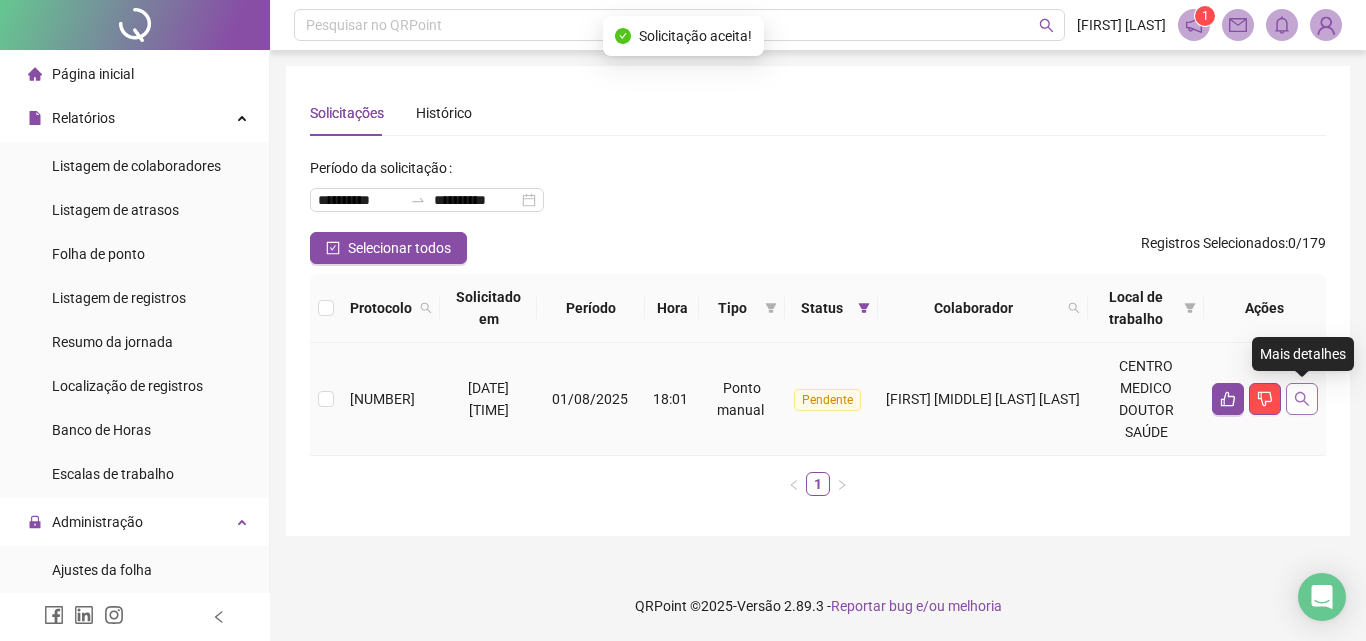 click 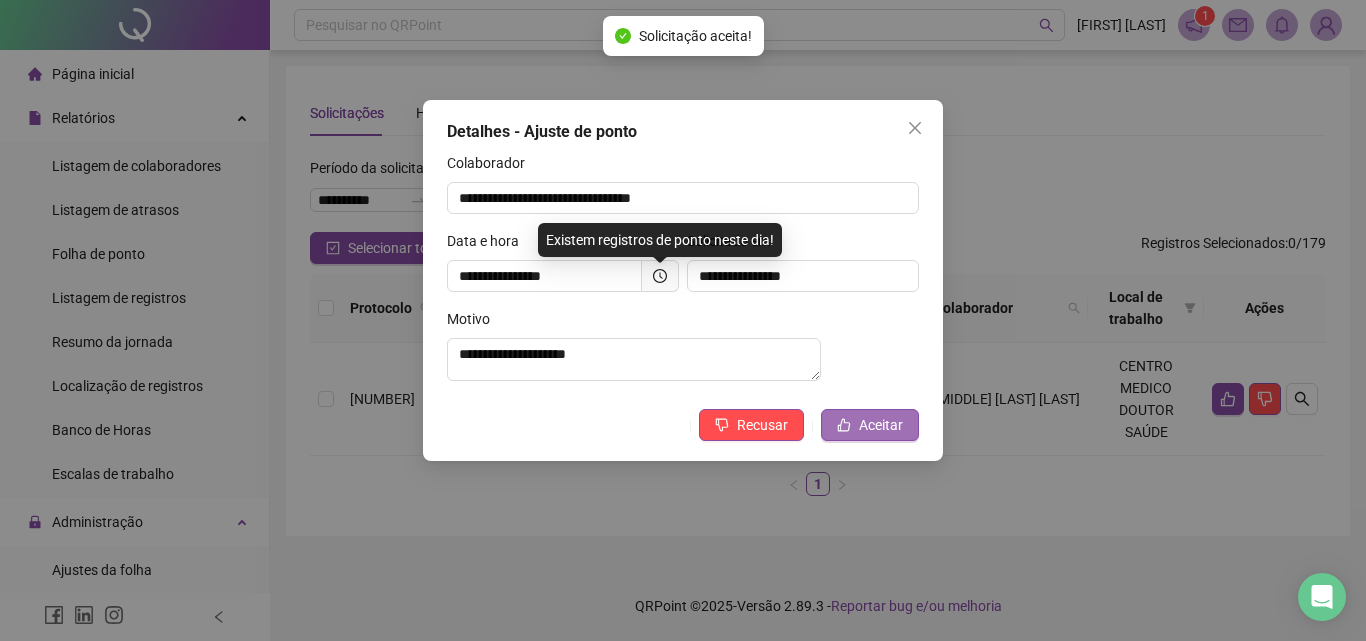 click on "Aceitar" at bounding box center (881, 425) 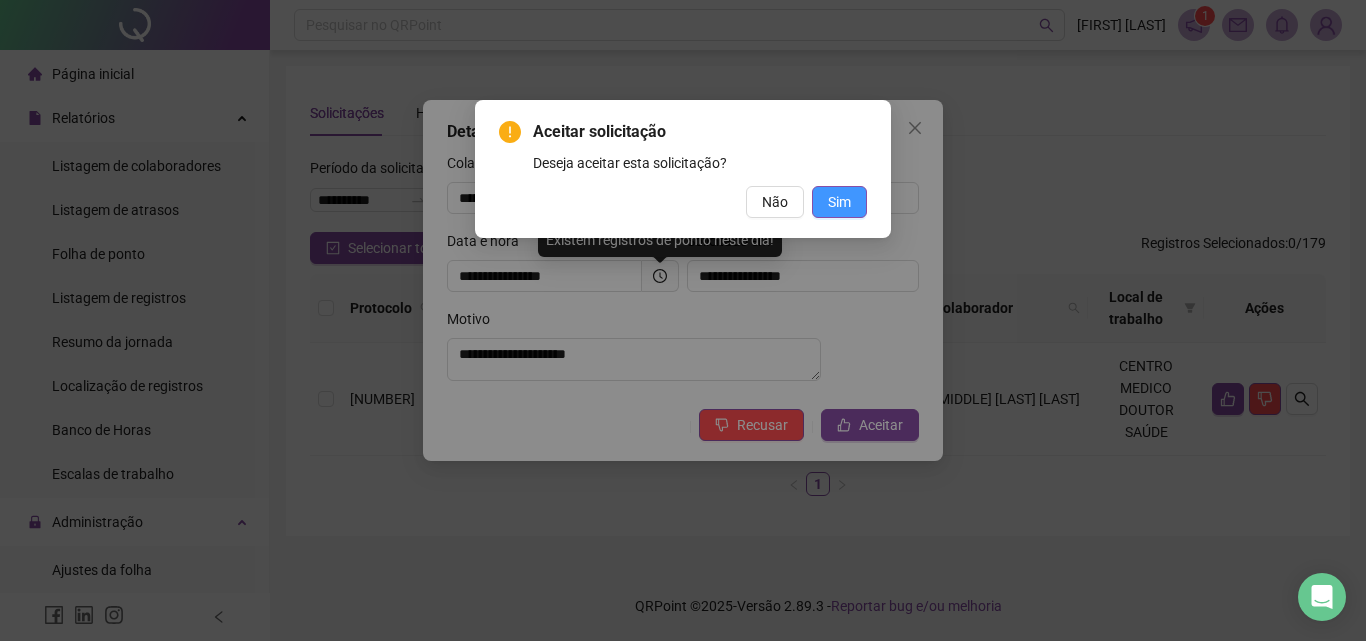 click on "Sim" at bounding box center (839, 202) 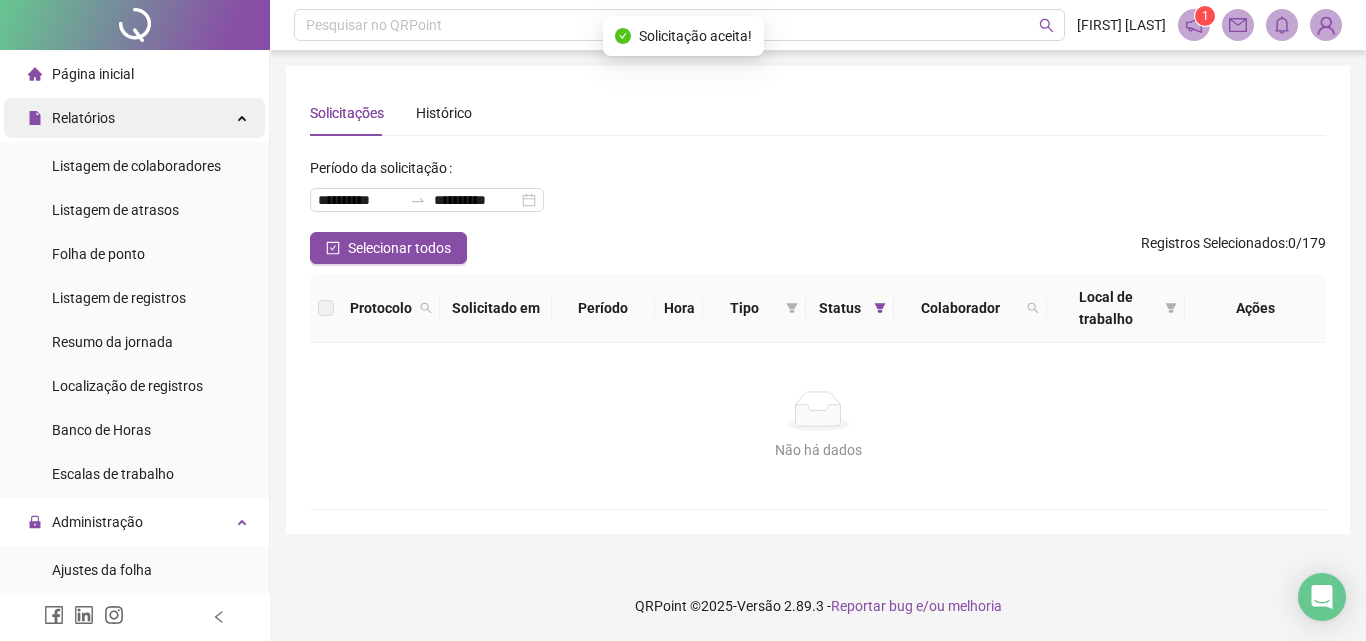 click on "Relatórios" at bounding box center [134, 118] 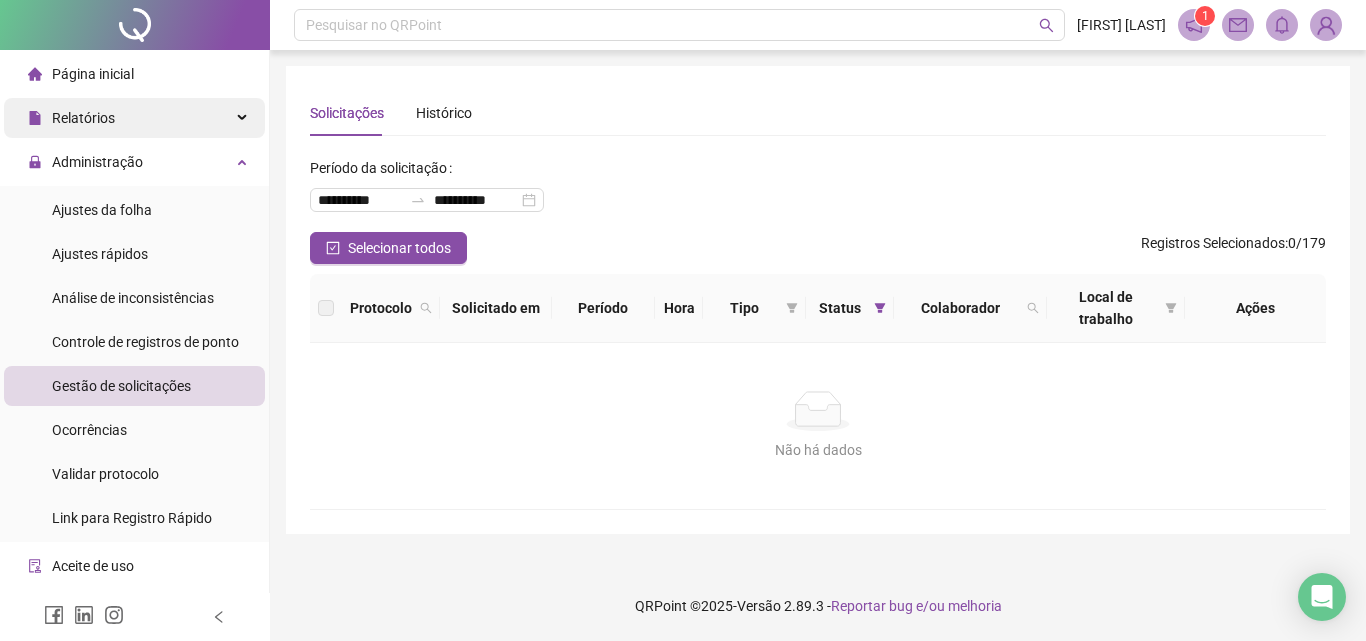 click on "Relatórios" at bounding box center [134, 118] 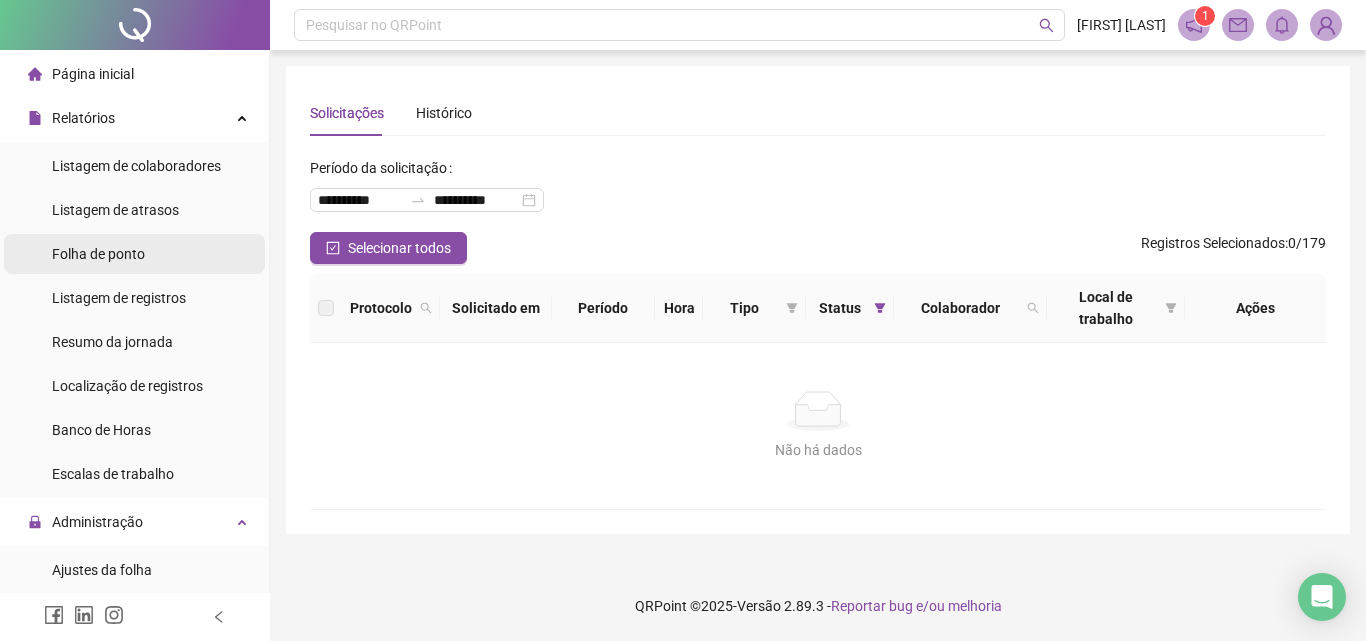 click on "Folha de ponto" at bounding box center (98, 254) 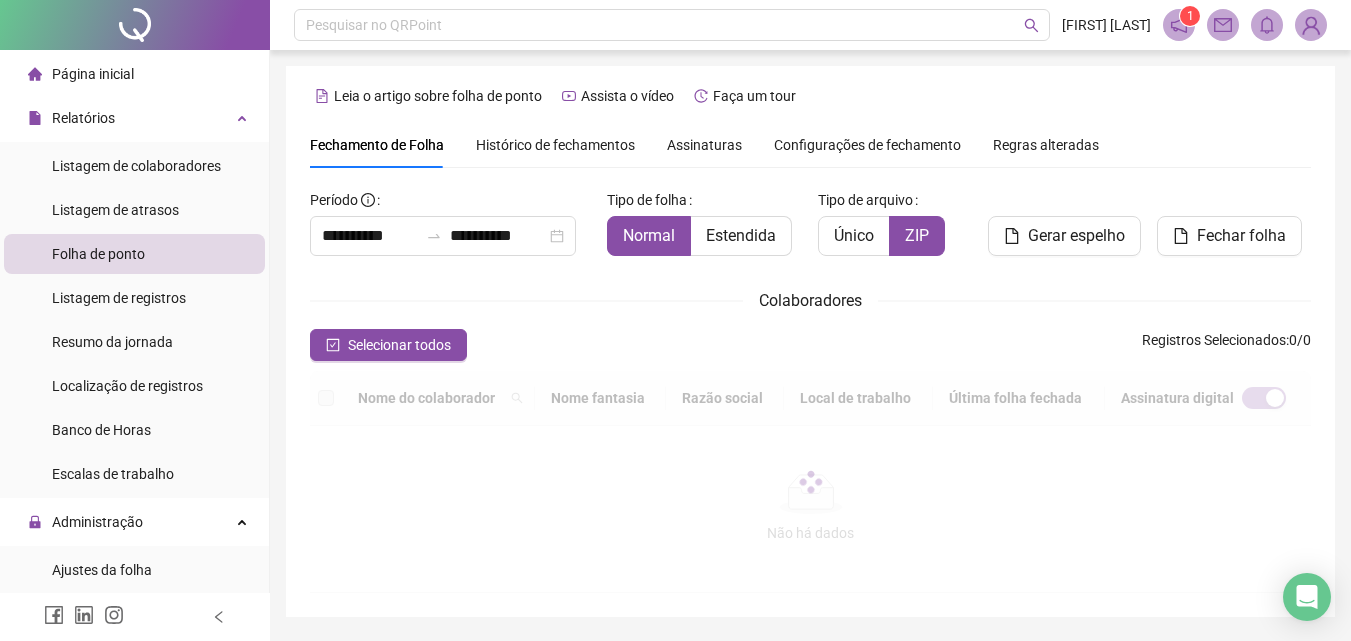 scroll, scrollTop: 89, scrollLeft: 0, axis: vertical 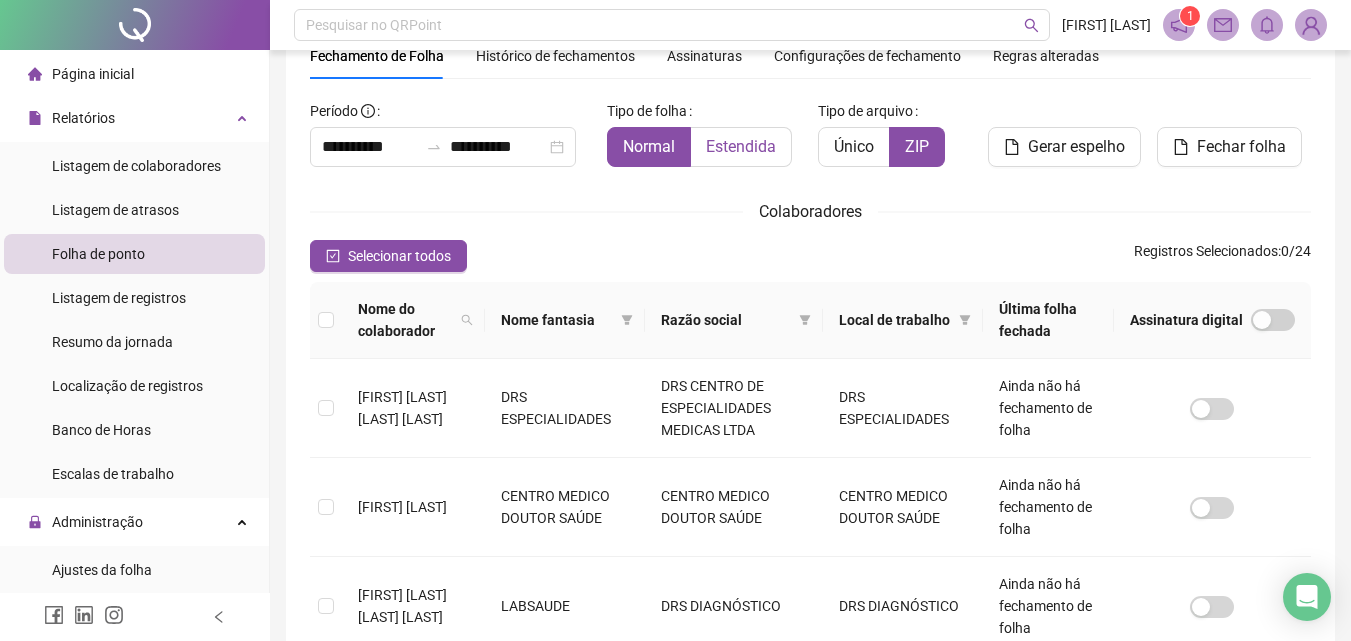 click on "Estendida" at bounding box center (741, 146) 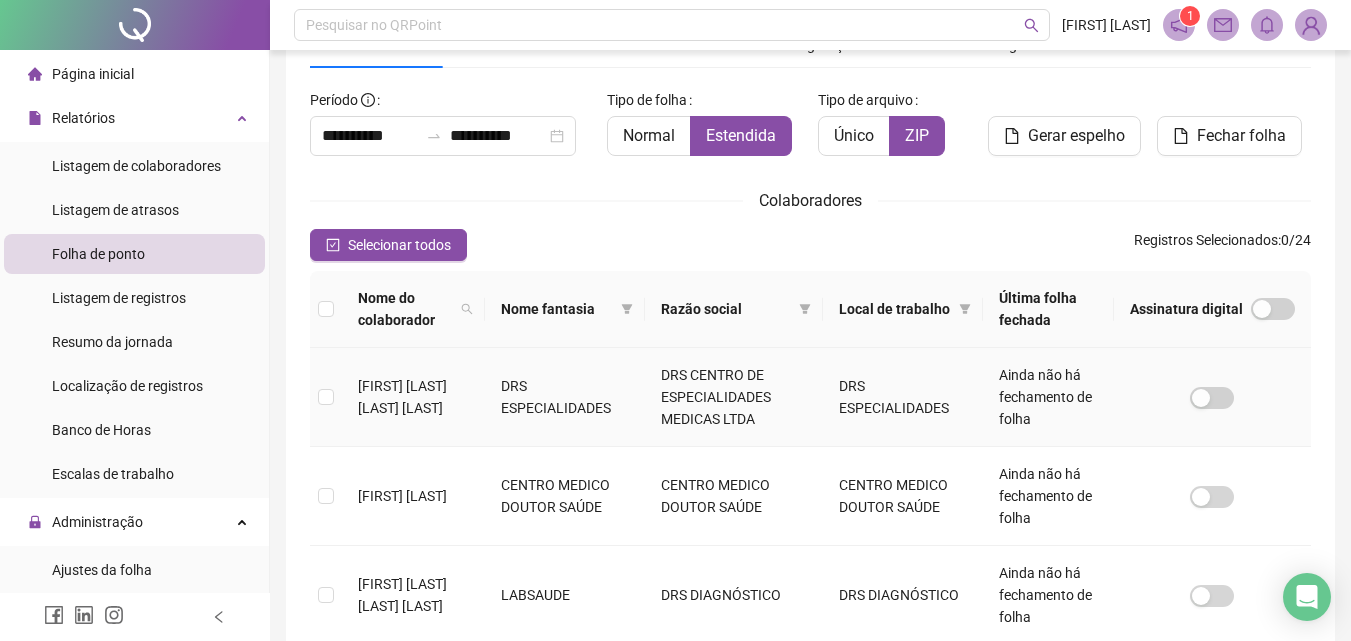 scroll, scrollTop: 0, scrollLeft: 0, axis: both 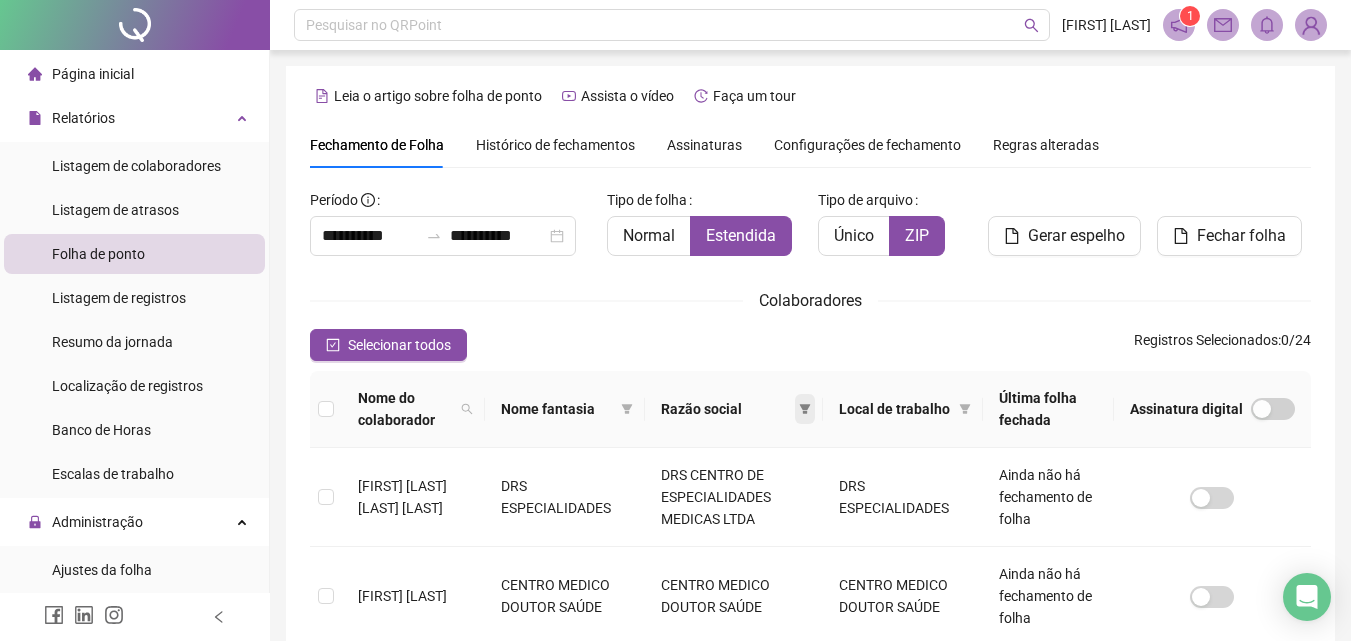 click 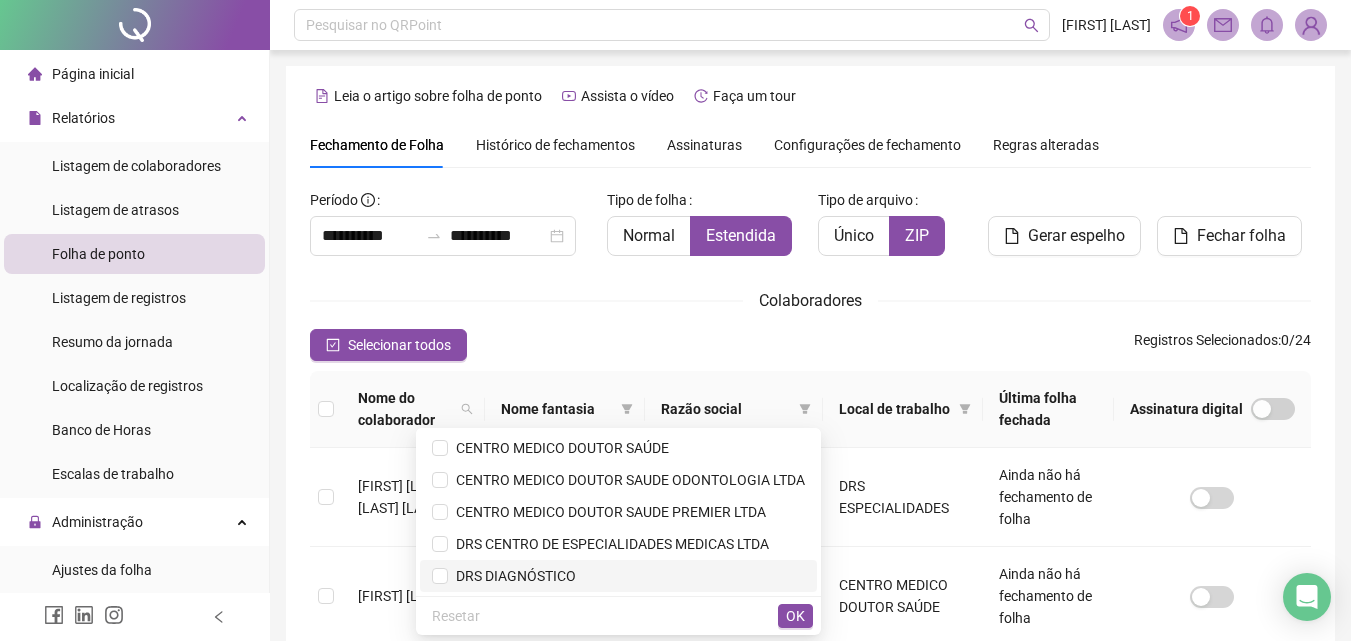 click on "DRS DIAGNÓSTICO" at bounding box center [512, 576] 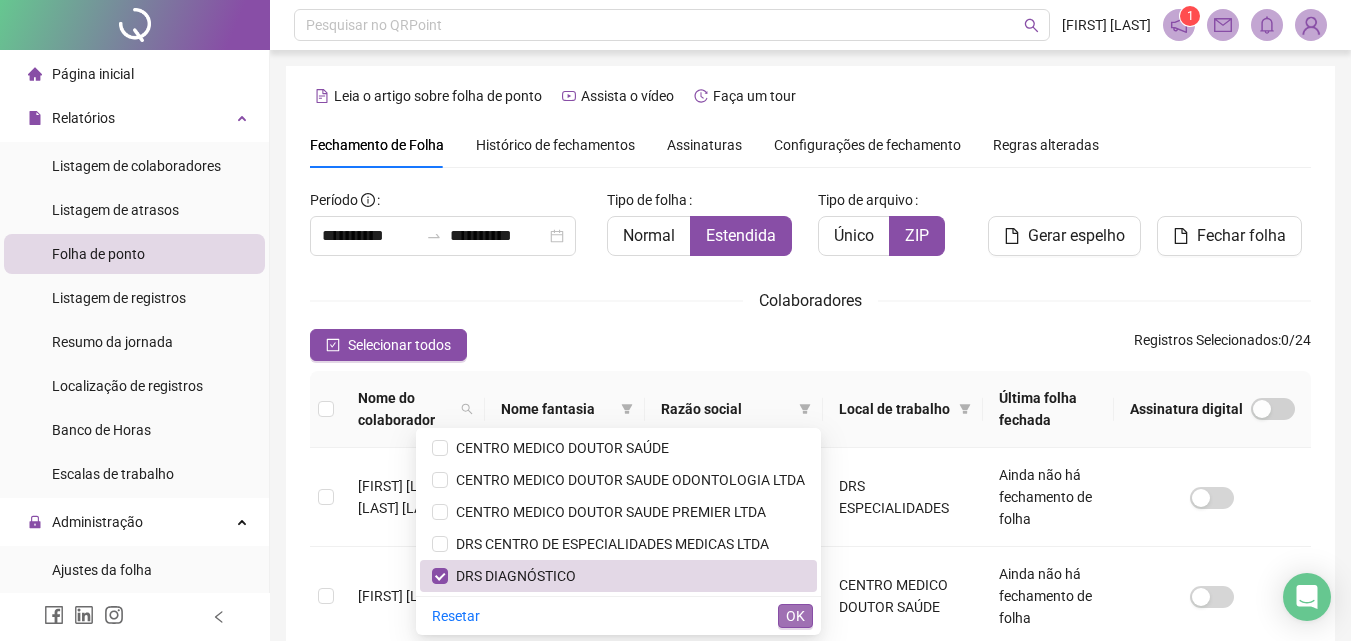 click on "OK" at bounding box center [795, 616] 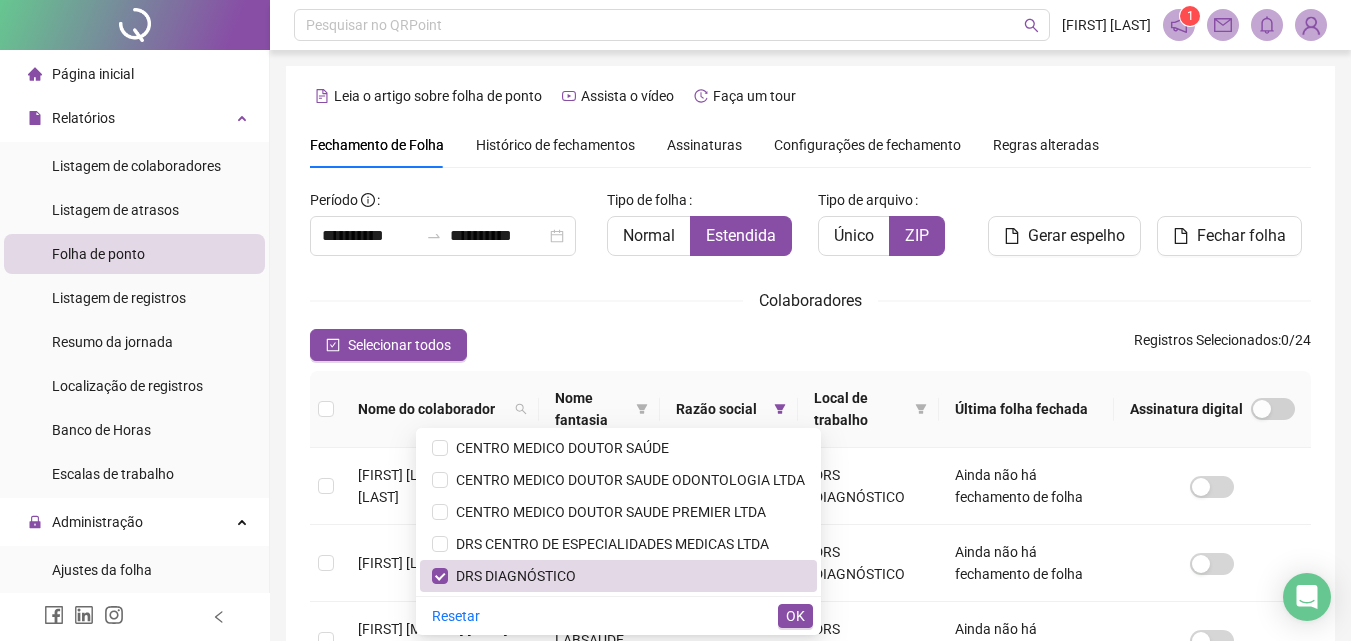 scroll, scrollTop: 89, scrollLeft: 0, axis: vertical 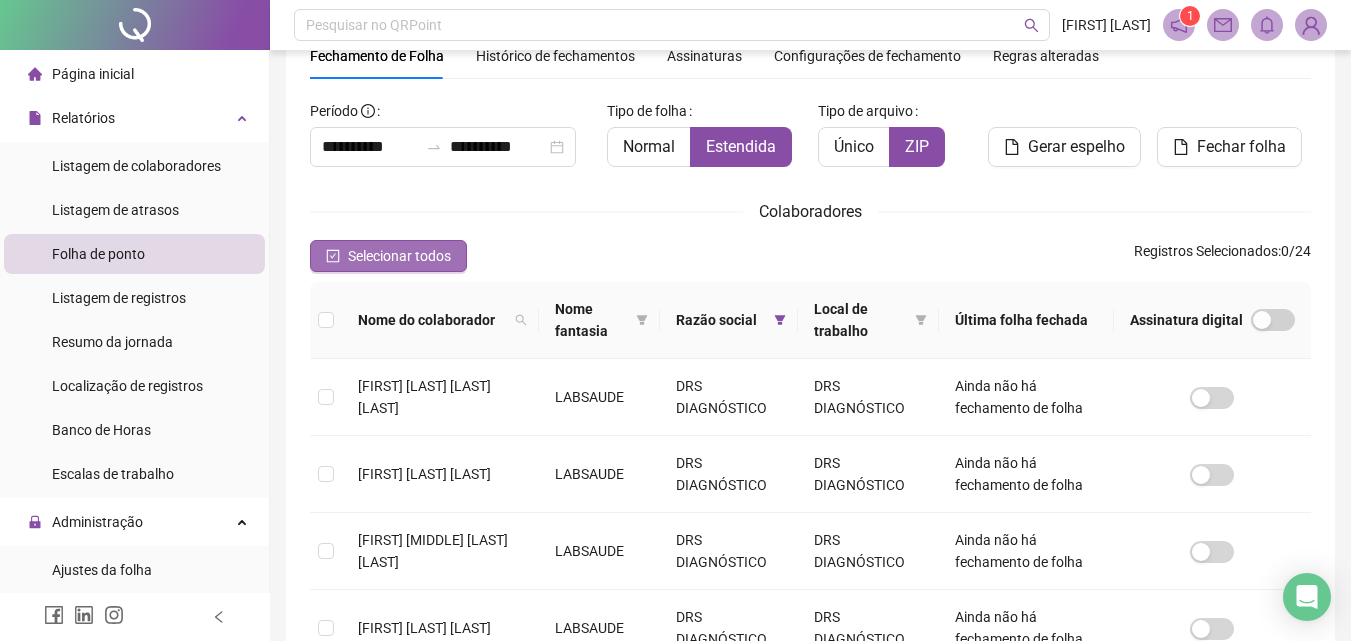 click on "Selecionar todos" at bounding box center [399, 256] 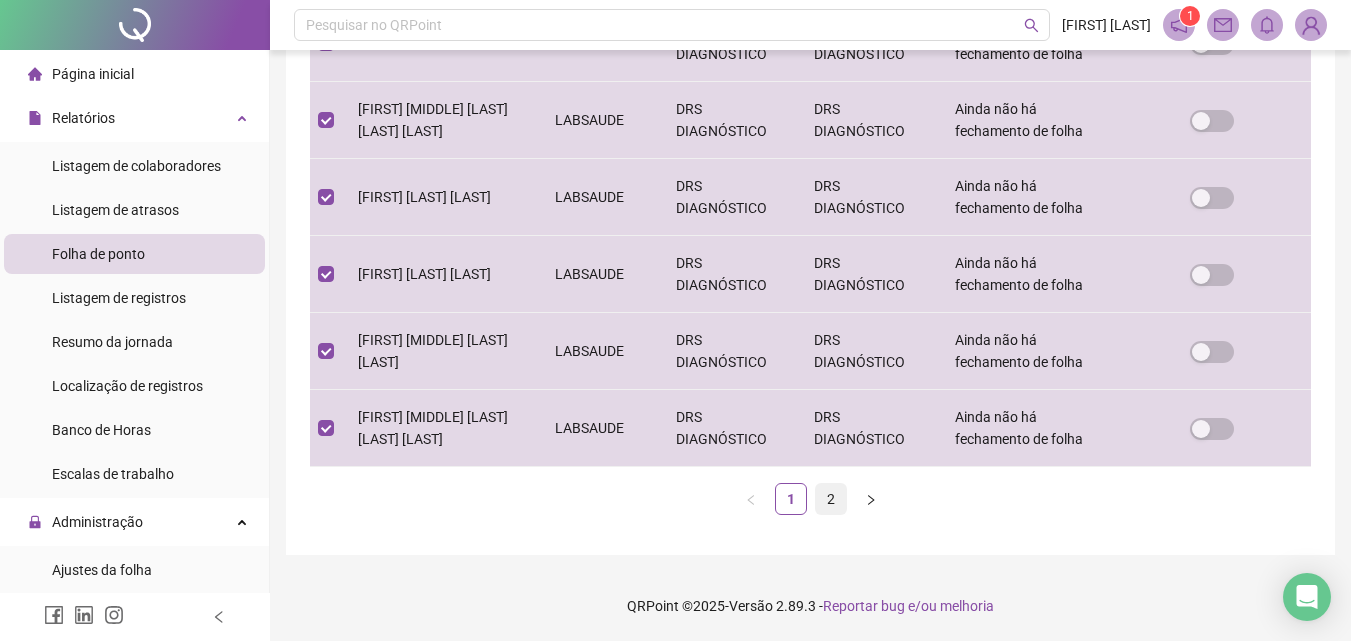 click on "2" at bounding box center (831, 499) 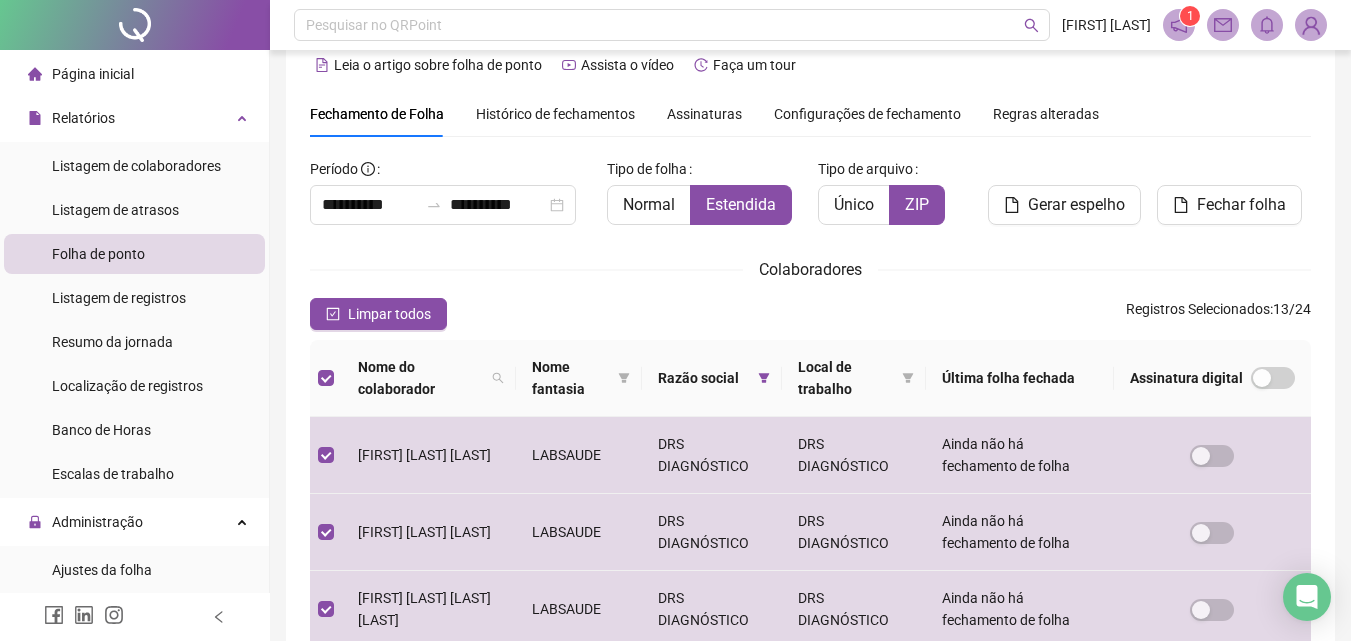 scroll, scrollTop: 0, scrollLeft: 0, axis: both 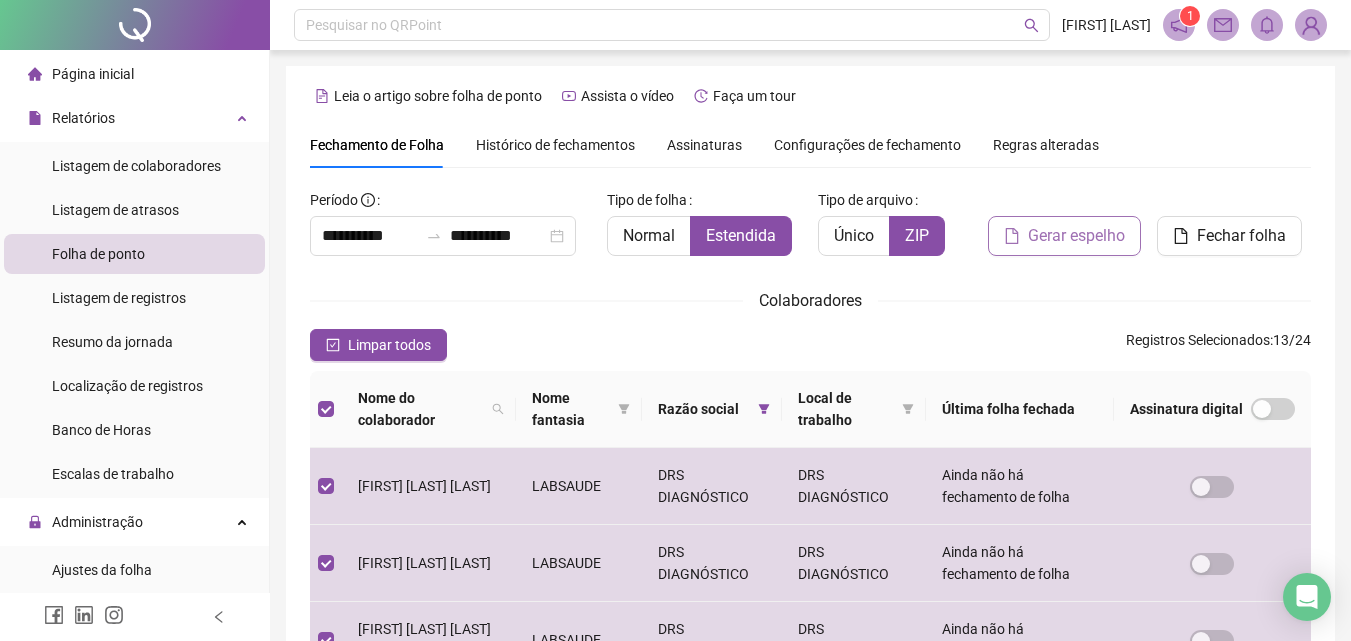 click on "Gerar espelho" at bounding box center [1076, 236] 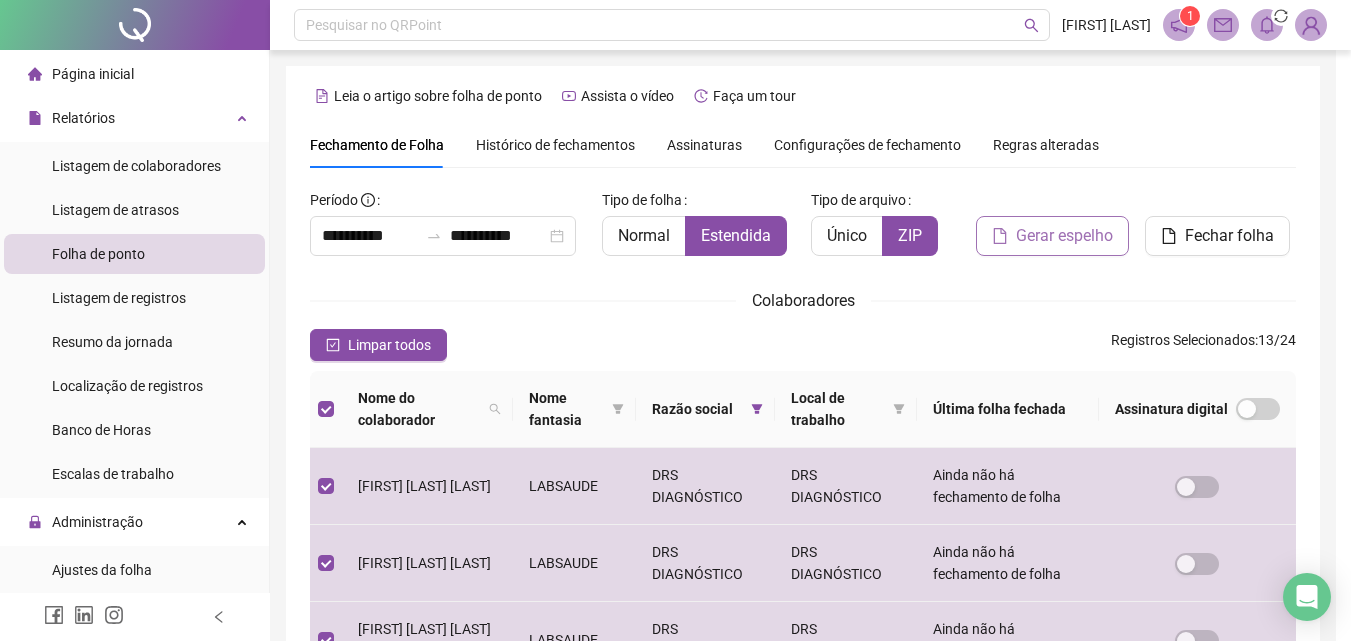 scroll, scrollTop: 89, scrollLeft: 0, axis: vertical 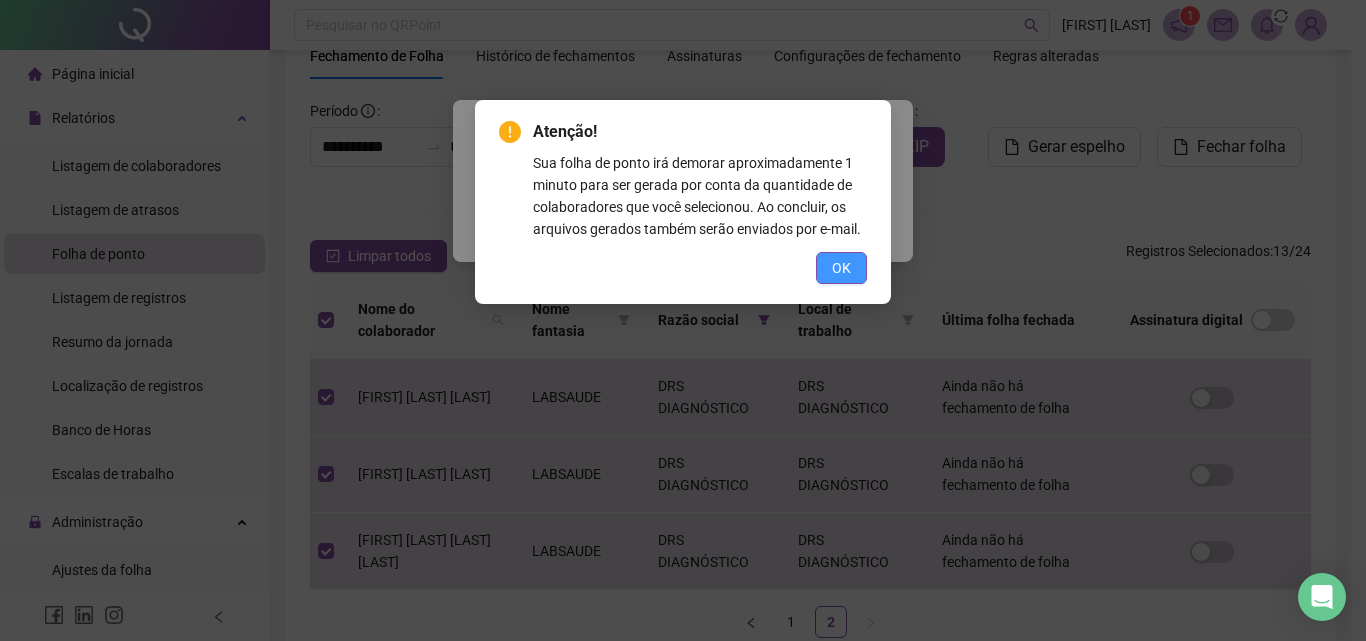 click on "OK" at bounding box center [841, 268] 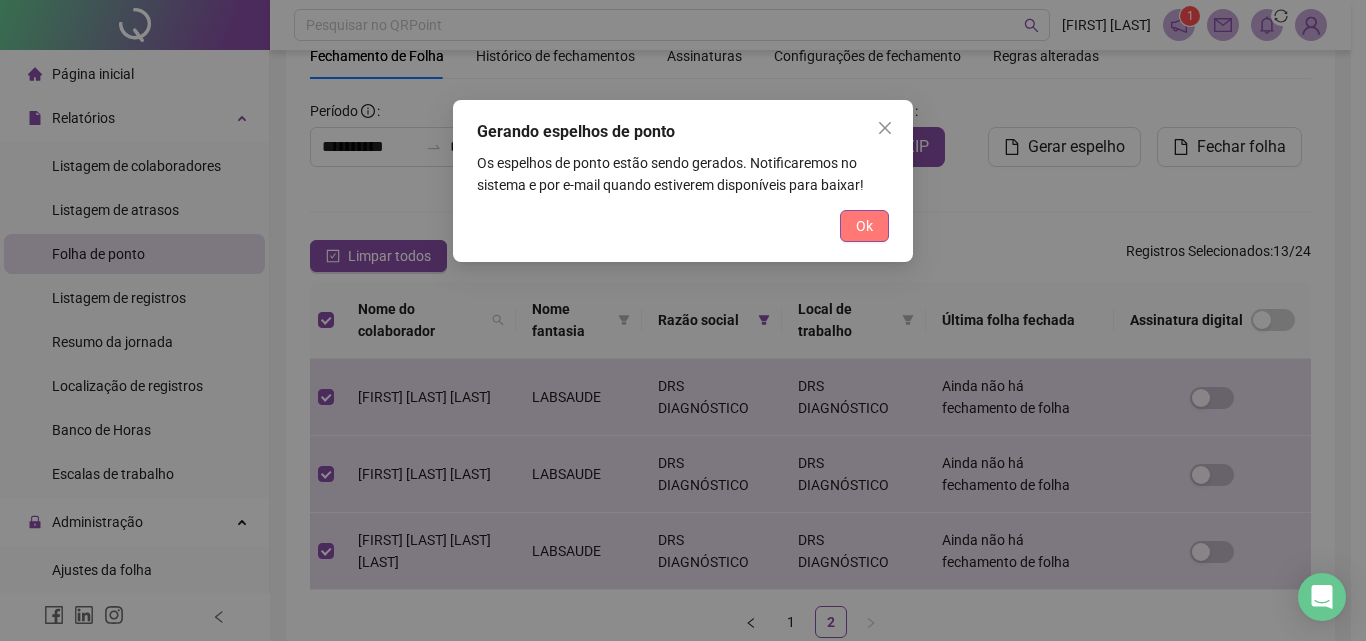 click on "Ok" at bounding box center (864, 226) 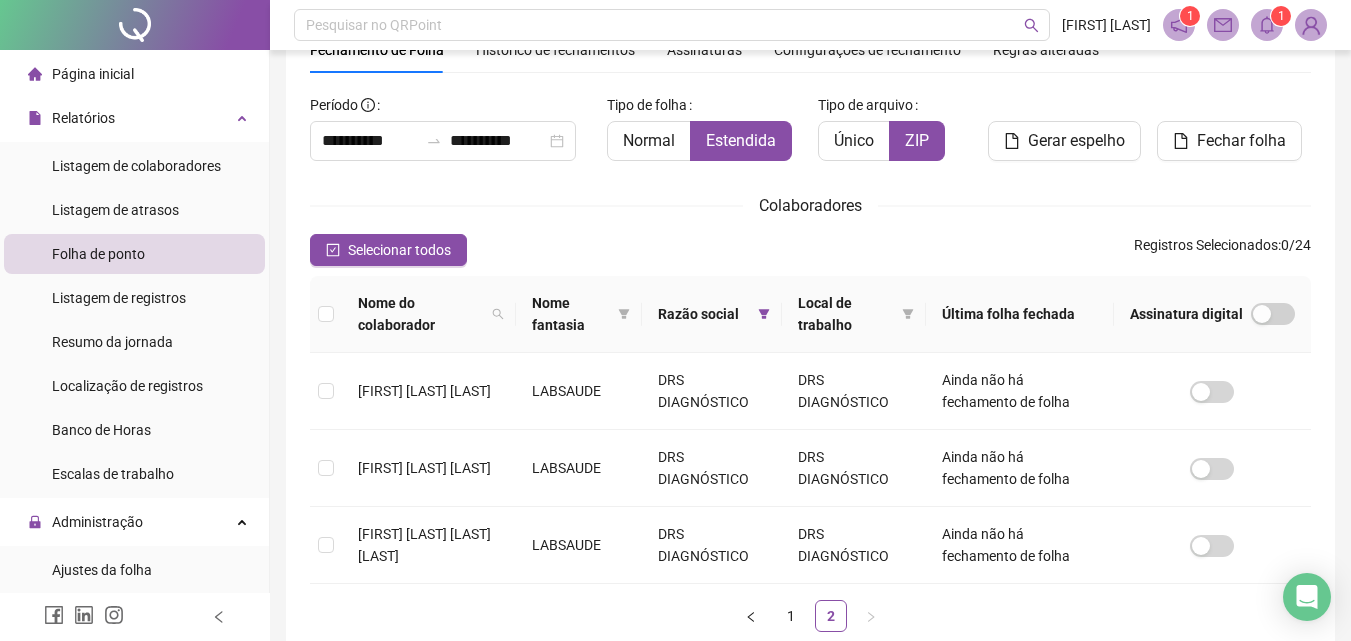 scroll, scrollTop: 189, scrollLeft: 0, axis: vertical 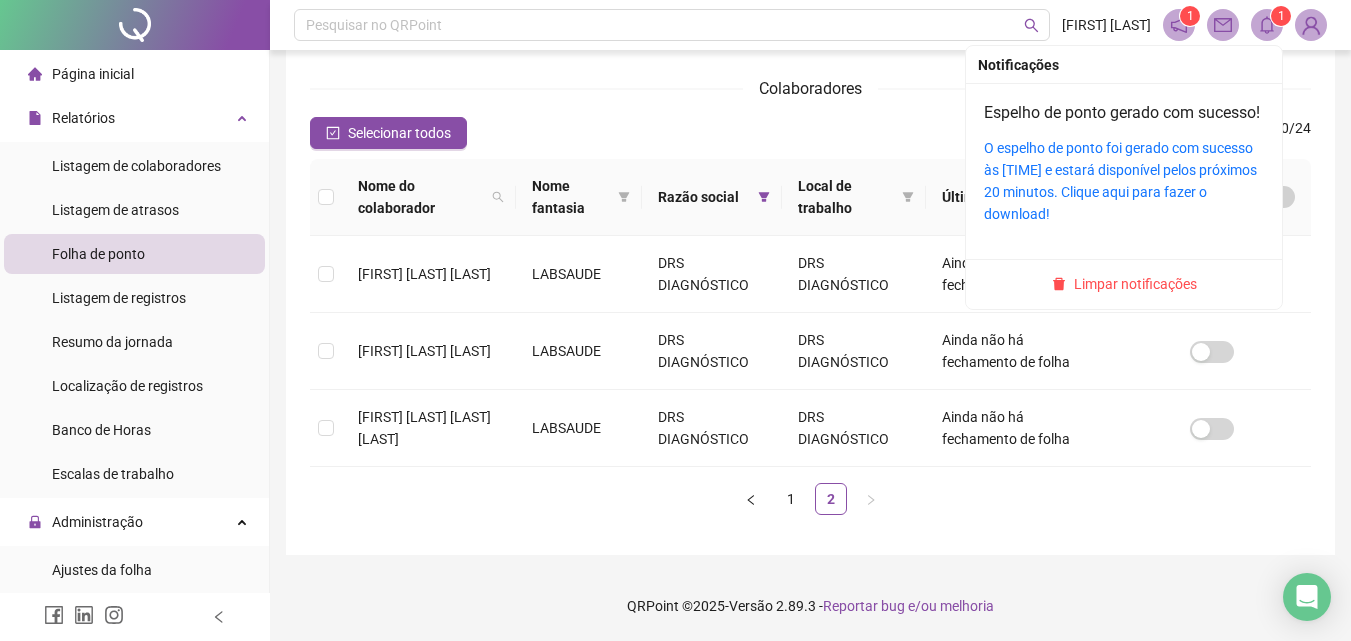 click 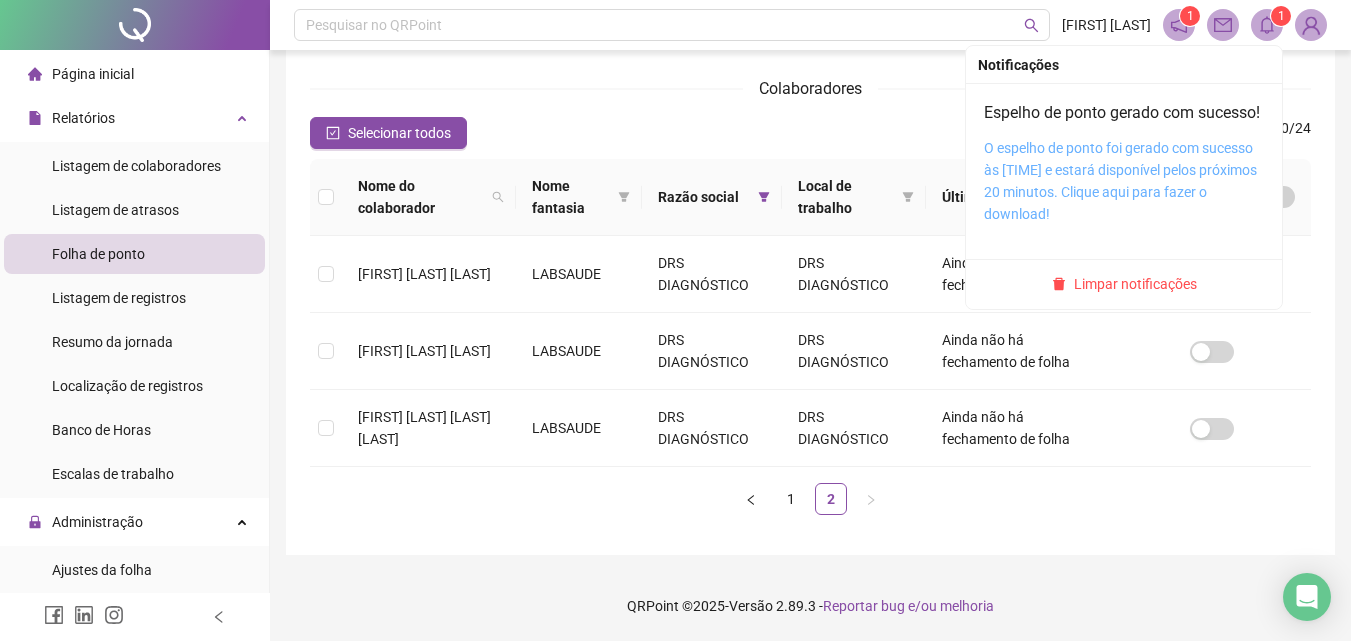 click on "O espelho de ponto foi gerado com sucesso às [TIME] e estará disponível pelos próximos 20 minutos.
Clique aqui para fazer o download!" at bounding box center (1120, 181) 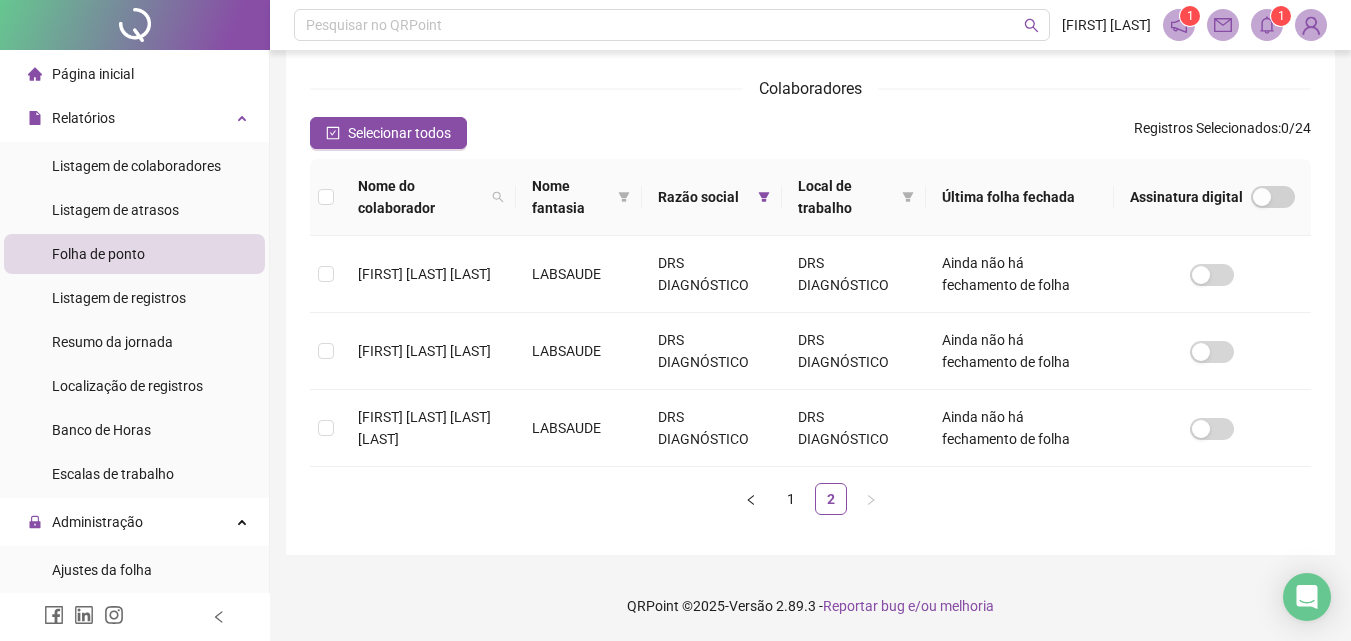 drag, startPoint x: 803, startPoint y: 88, endPoint x: 589, endPoint y: 223, distance: 253.02371 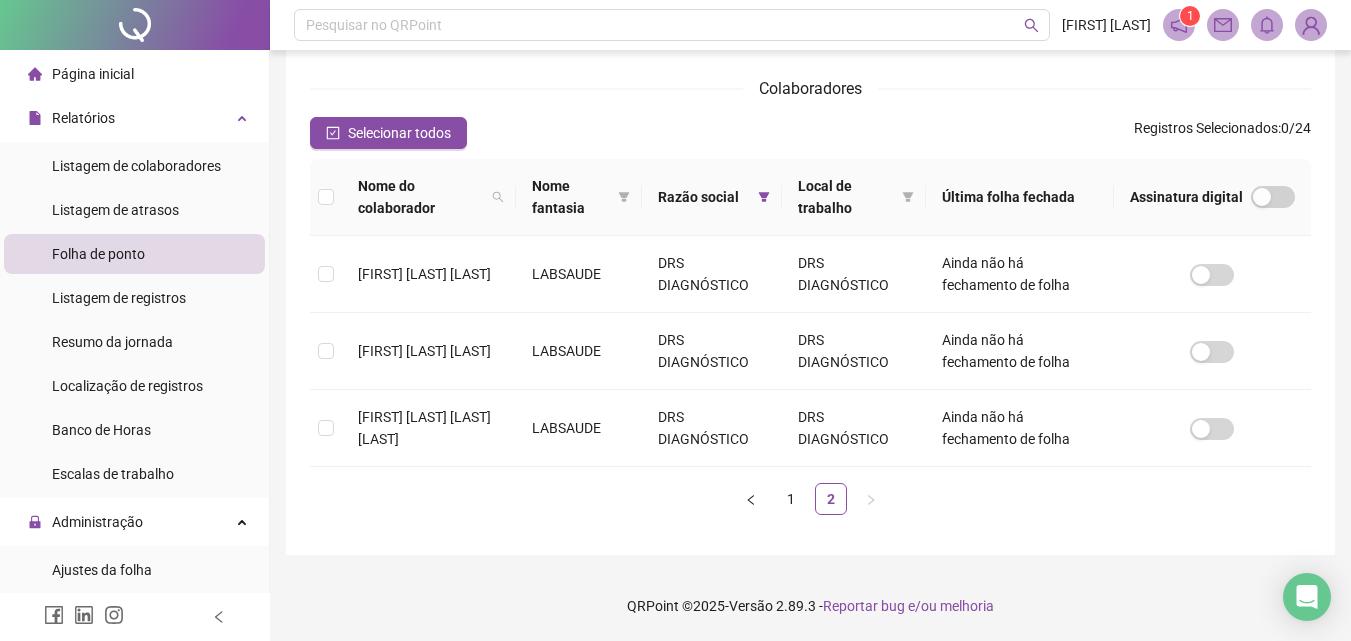 scroll, scrollTop: 89, scrollLeft: 0, axis: vertical 